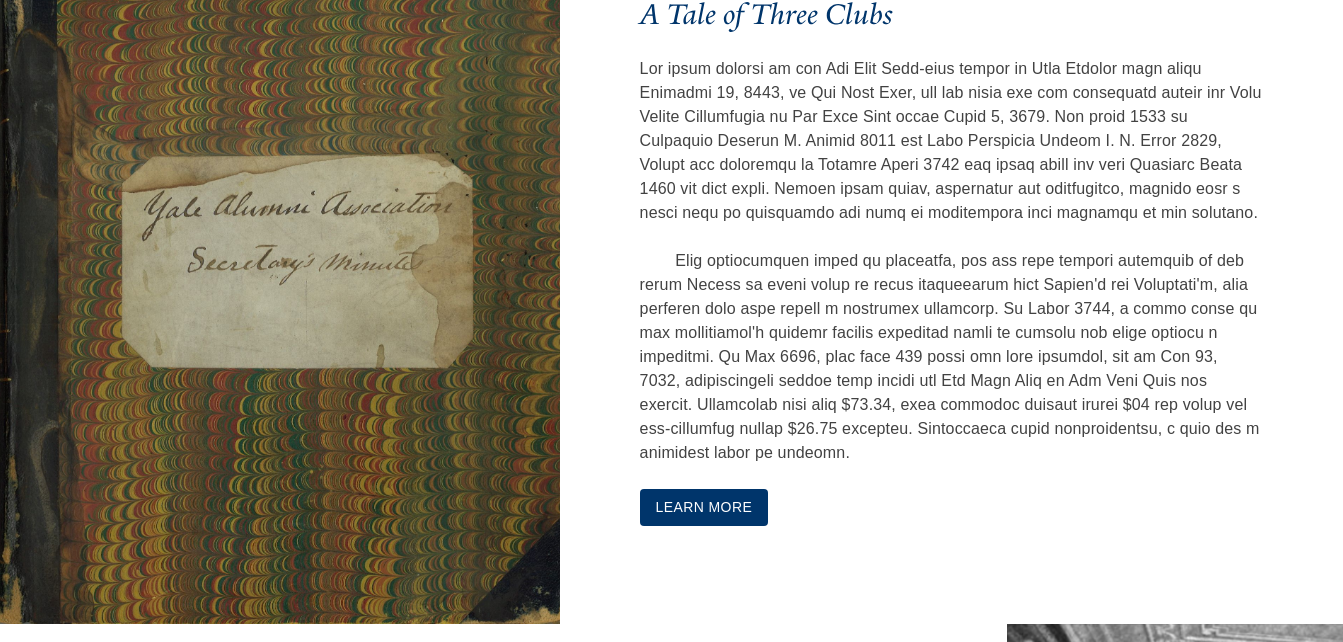 scroll, scrollTop: 1200, scrollLeft: 0, axis: vertical 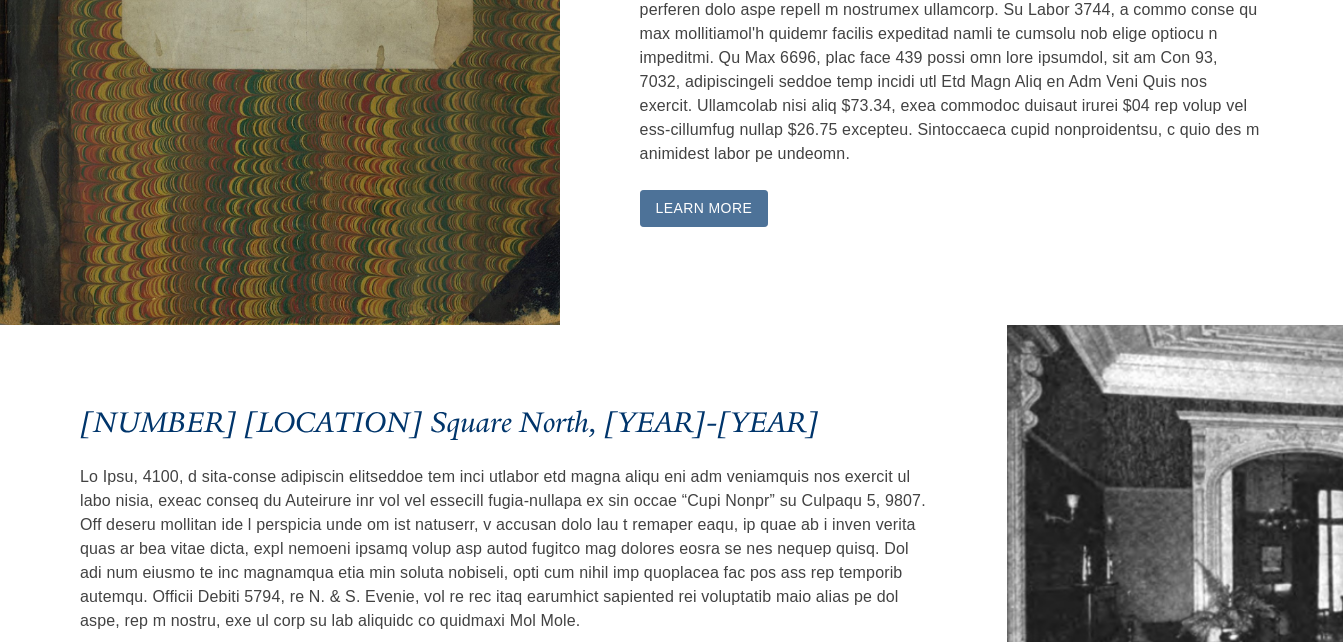 click on "Learn More" at bounding box center [704, 208] 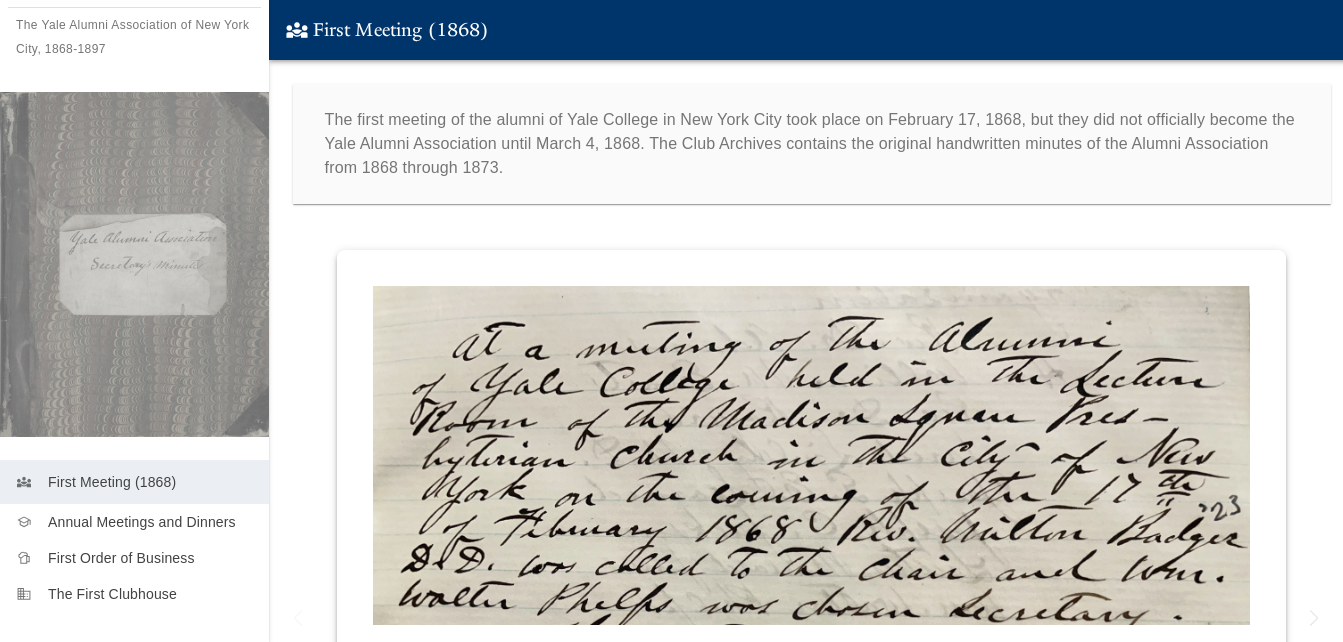 scroll, scrollTop: 166, scrollLeft: 0, axis: vertical 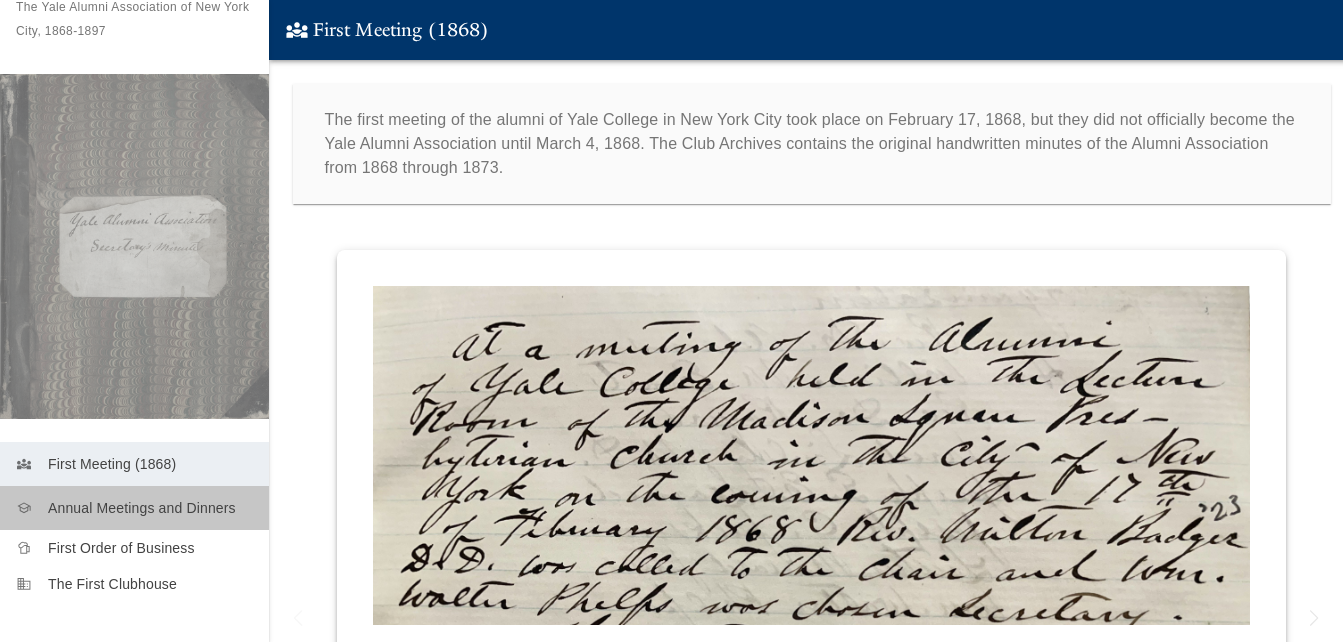 click on "Annual Meetings and Dinners" at bounding box center (150, 508) 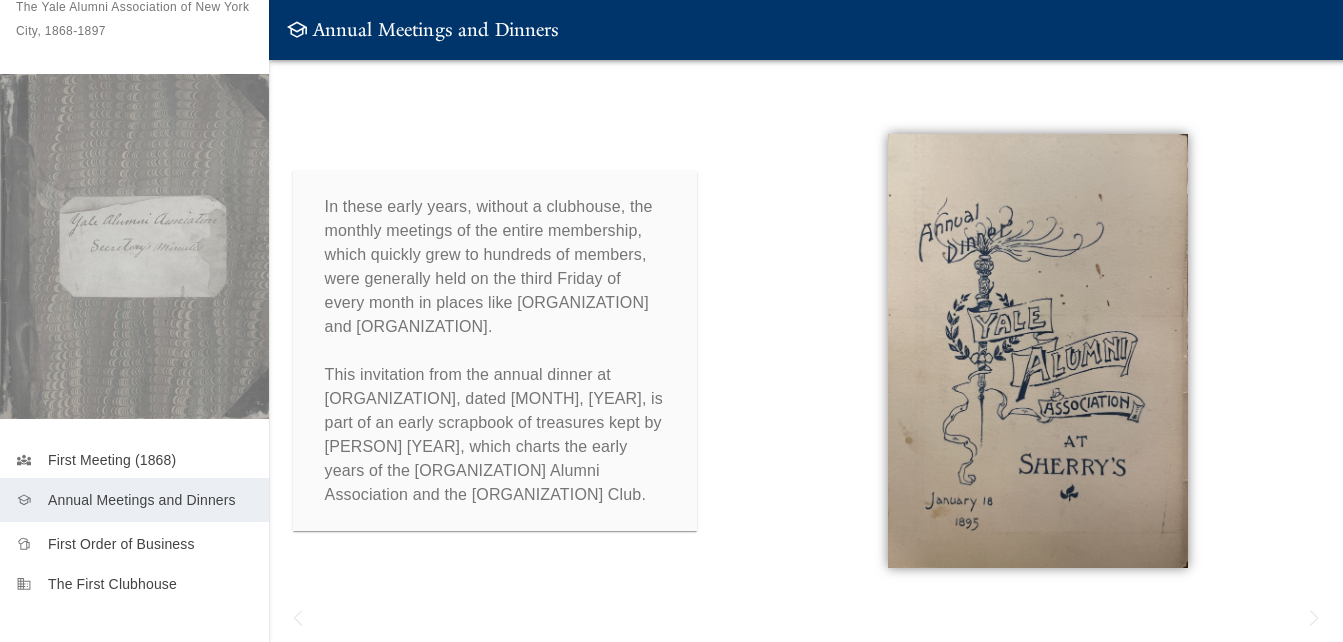 click on "First Order of Business" at bounding box center [150, 544] 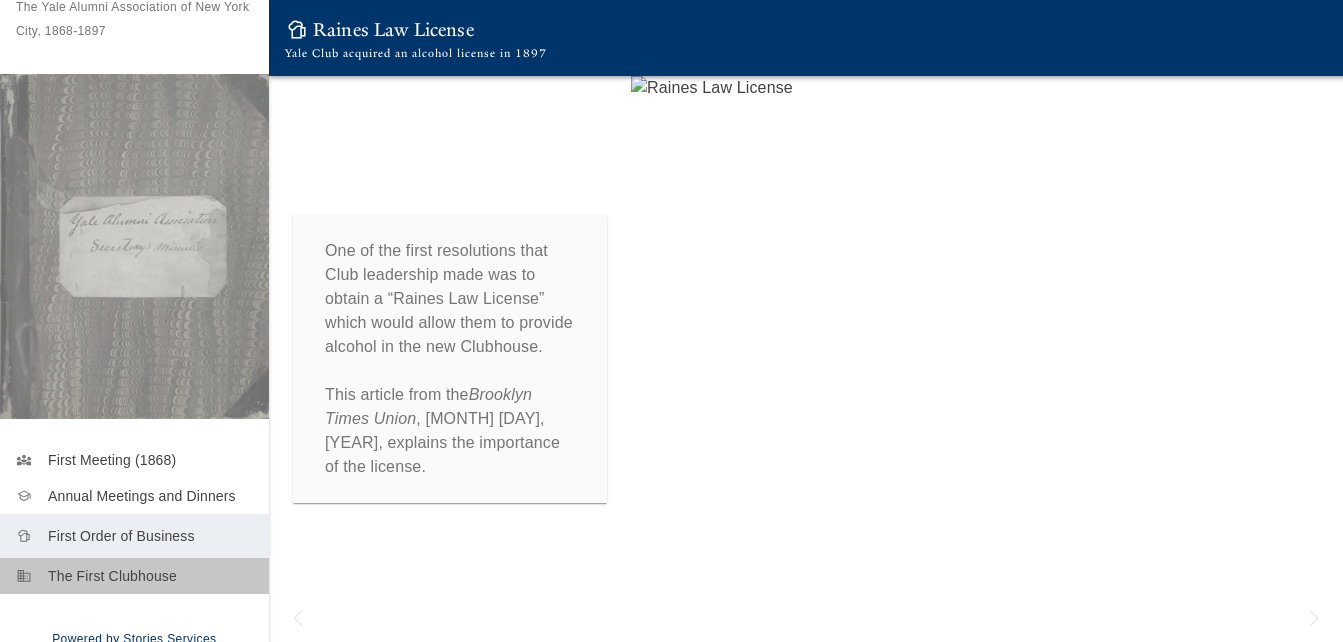 drag, startPoint x: 147, startPoint y: 558, endPoint x: 191, endPoint y: 520, distance: 58.137768 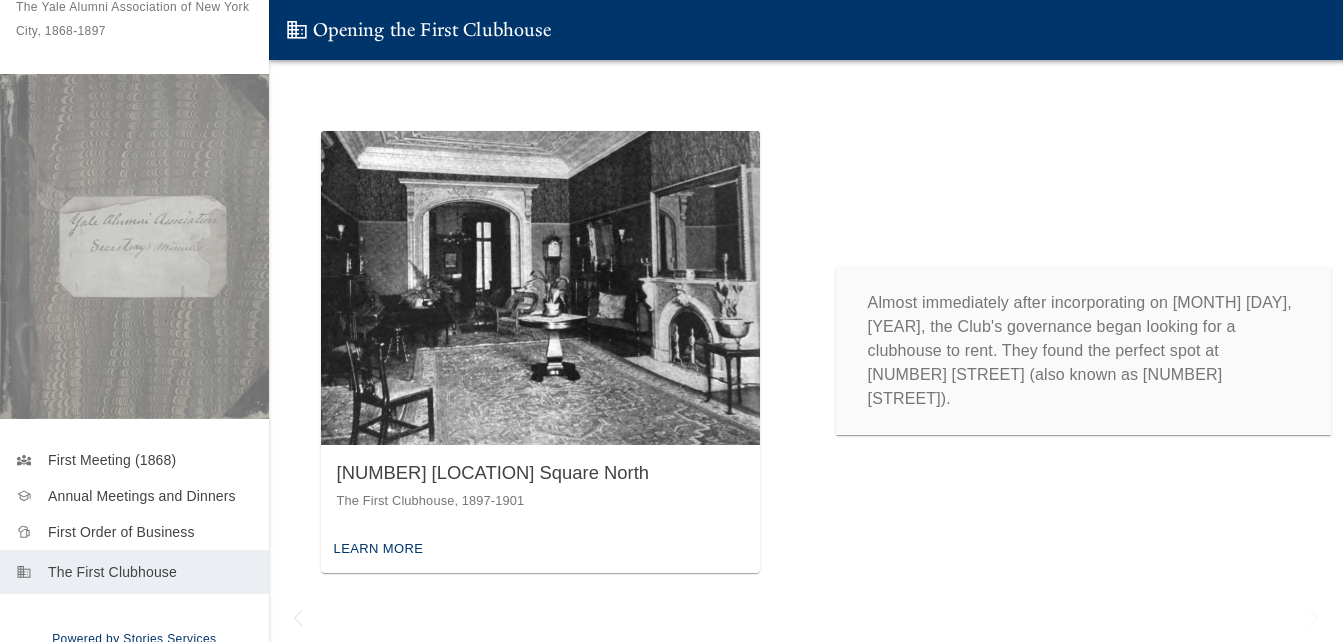 click on "Learn More" at bounding box center (379, 549) 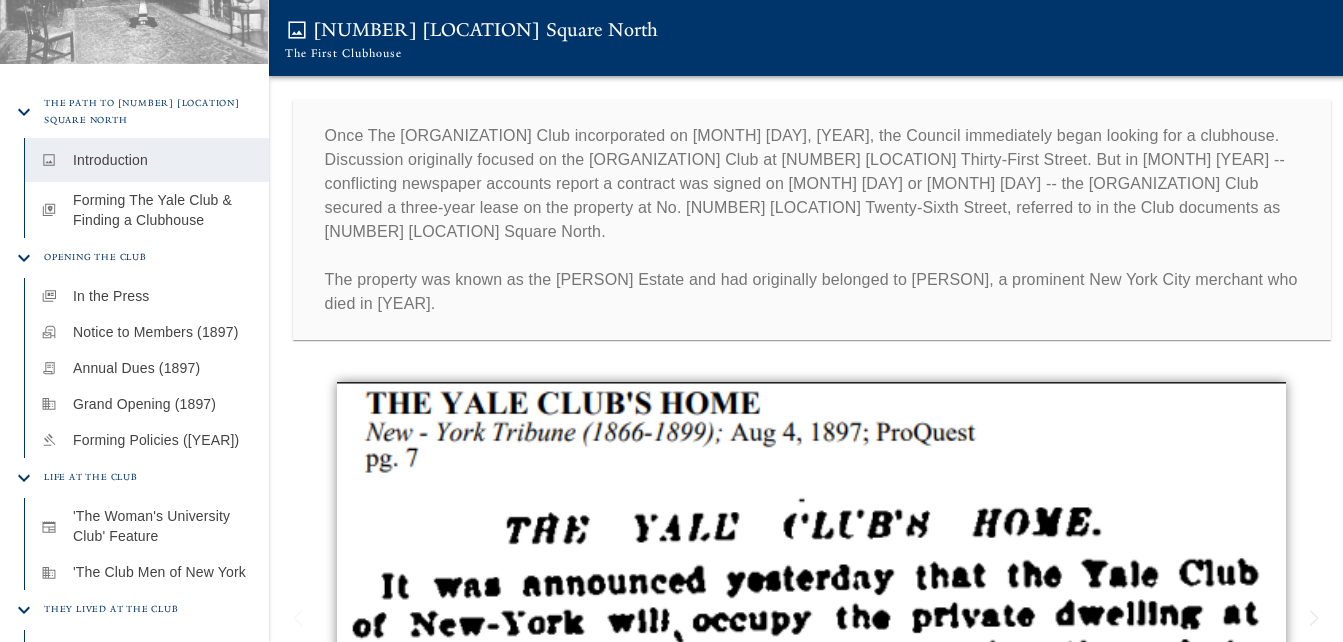 scroll, scrollTop: 675, scrollLeft: 0, axis: vertical 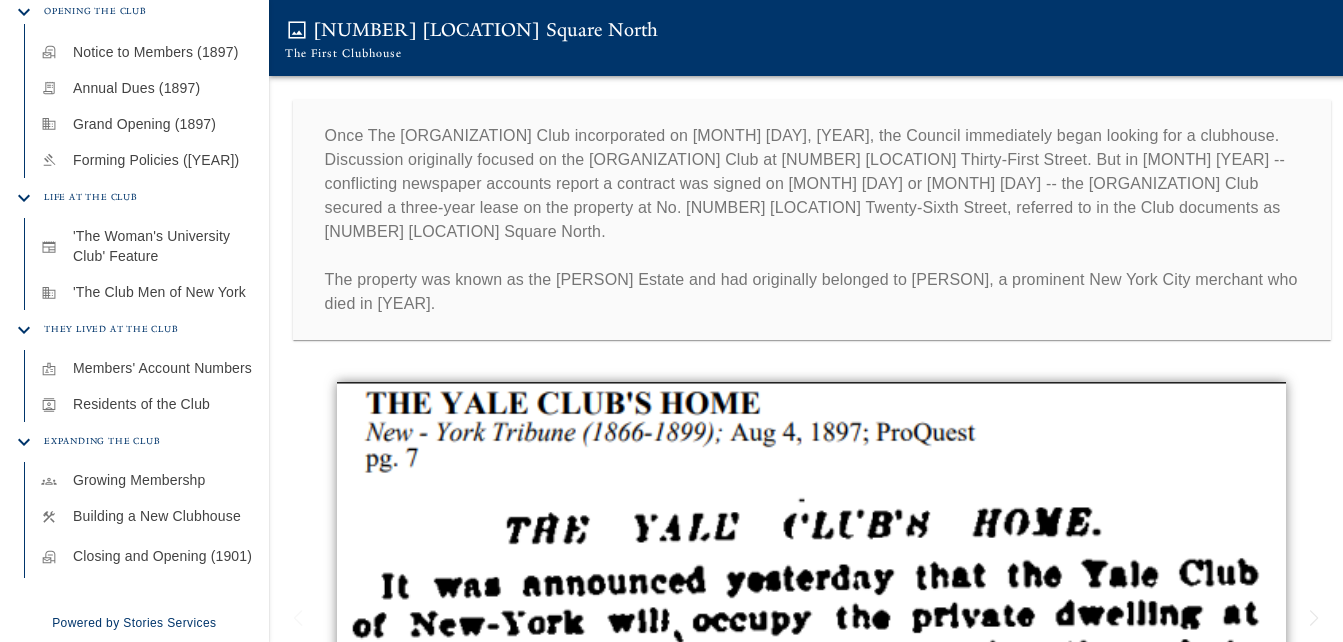 click on "Closing and Opening (1901)" at bounding box center (163, 556) 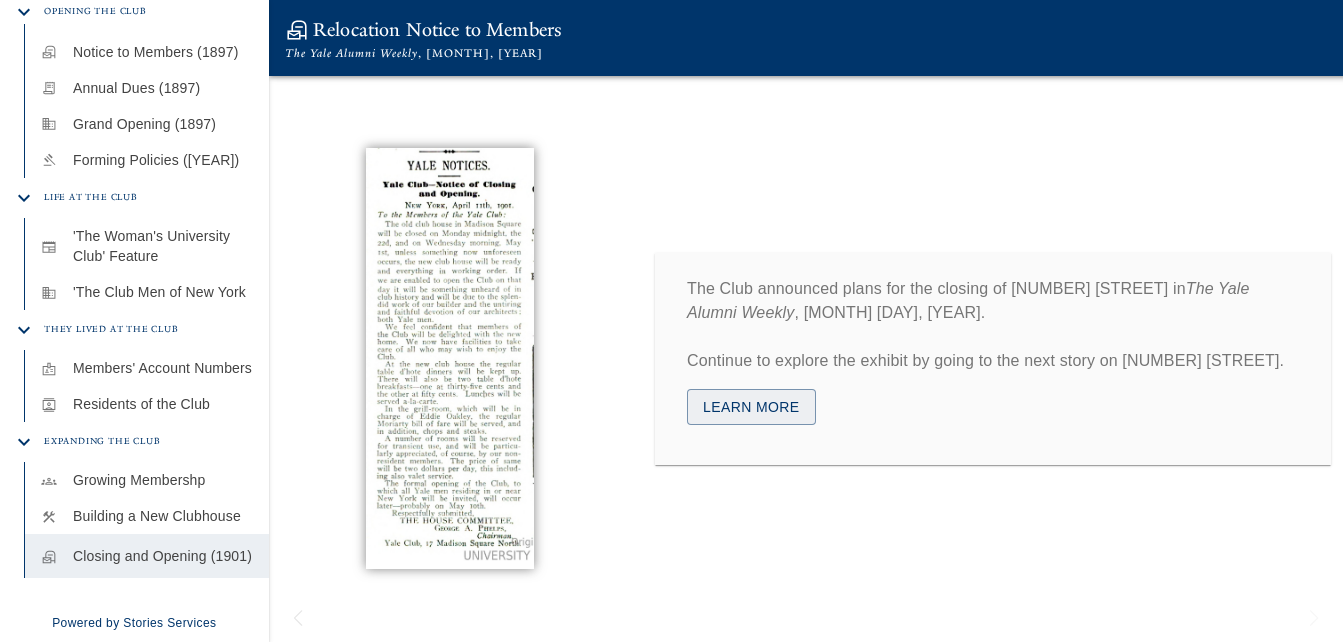 scroll, scrollTop: 667, scrollLeft: 0, axis: vertical 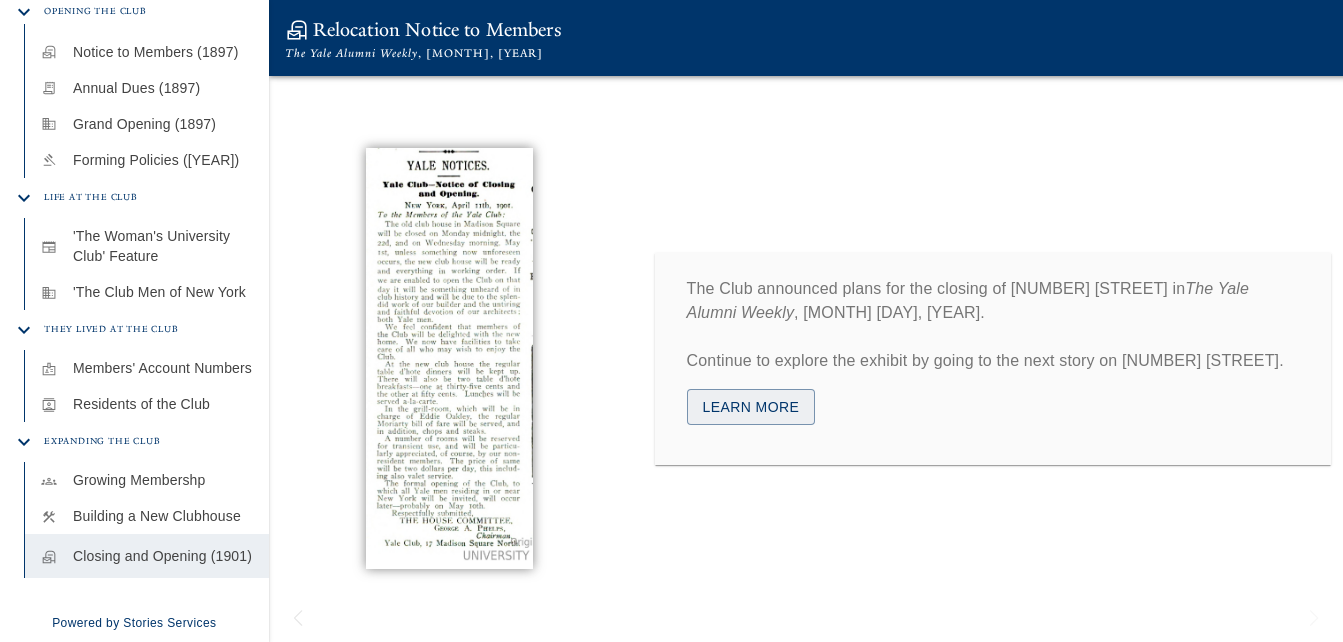 click on "Learn More" at bounding box center (751, 407) 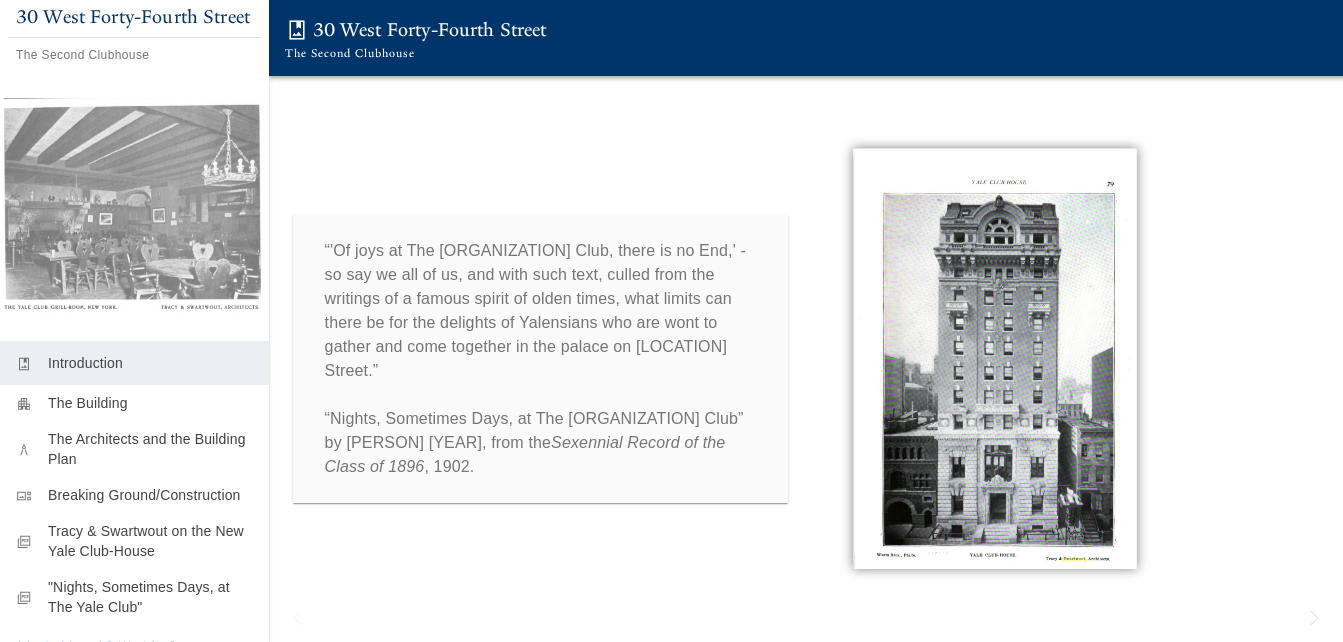 scroll, scrollTop: 141, scrollLeft: 0, axis: vertical 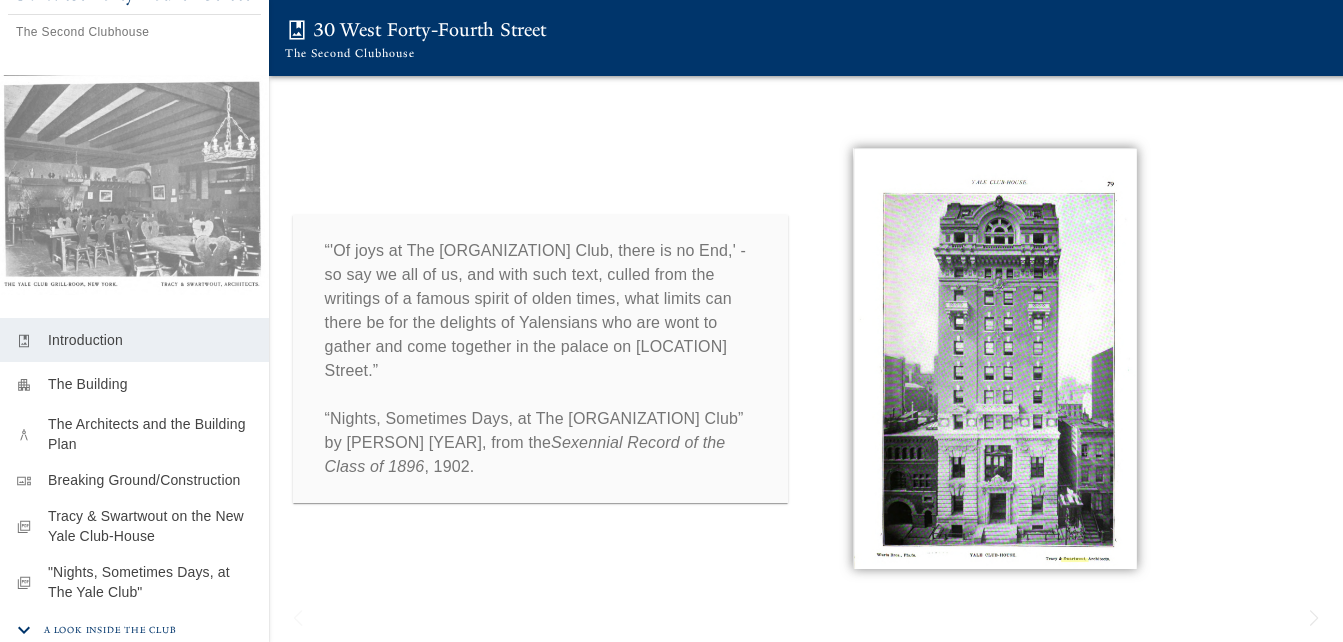 drag, startPoint x: 87, startPoint y: 401, endPoint x: 134, endPoint y: 380, distance: 51.47815 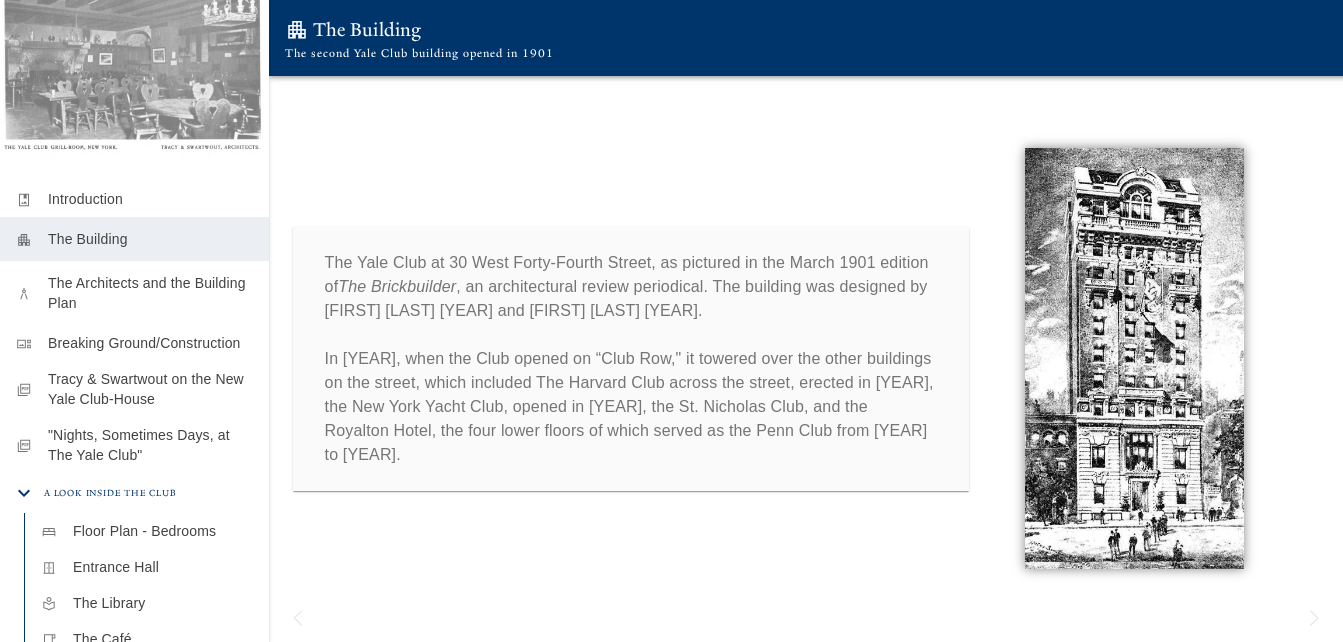 scroll, scrollTop: 284, scrollLeft: 0, axis: vertical 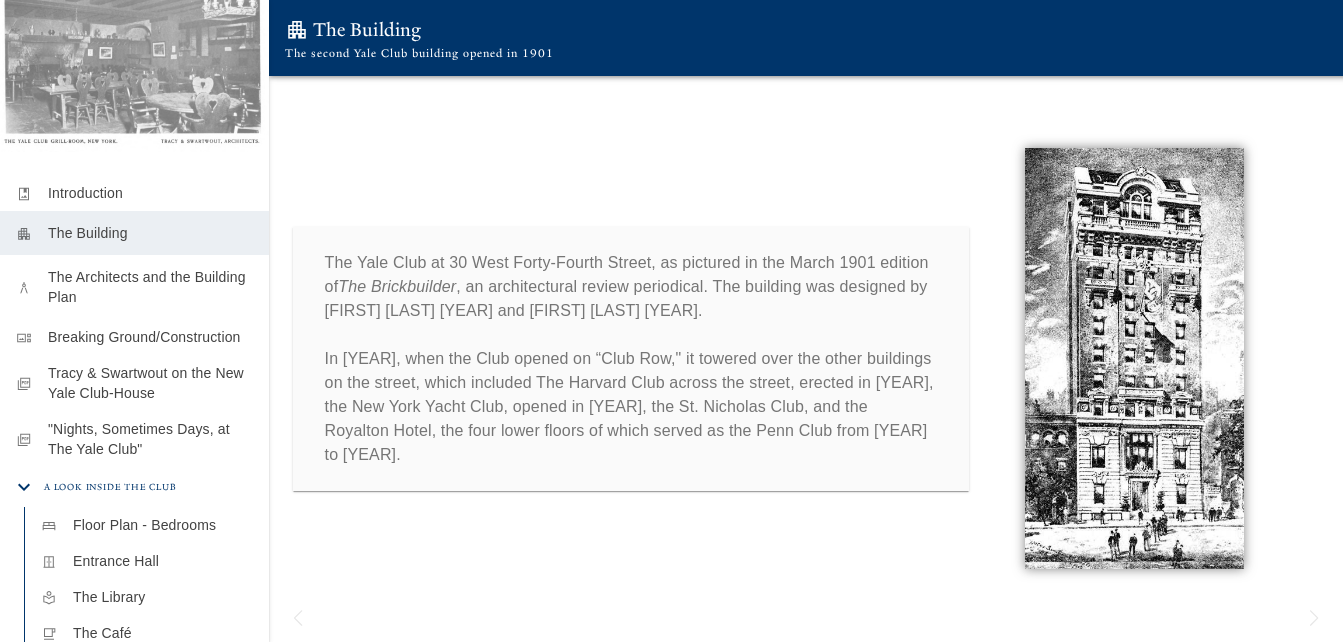 click on "The Architects and the Building Plan" at bounding box center [150, 287] 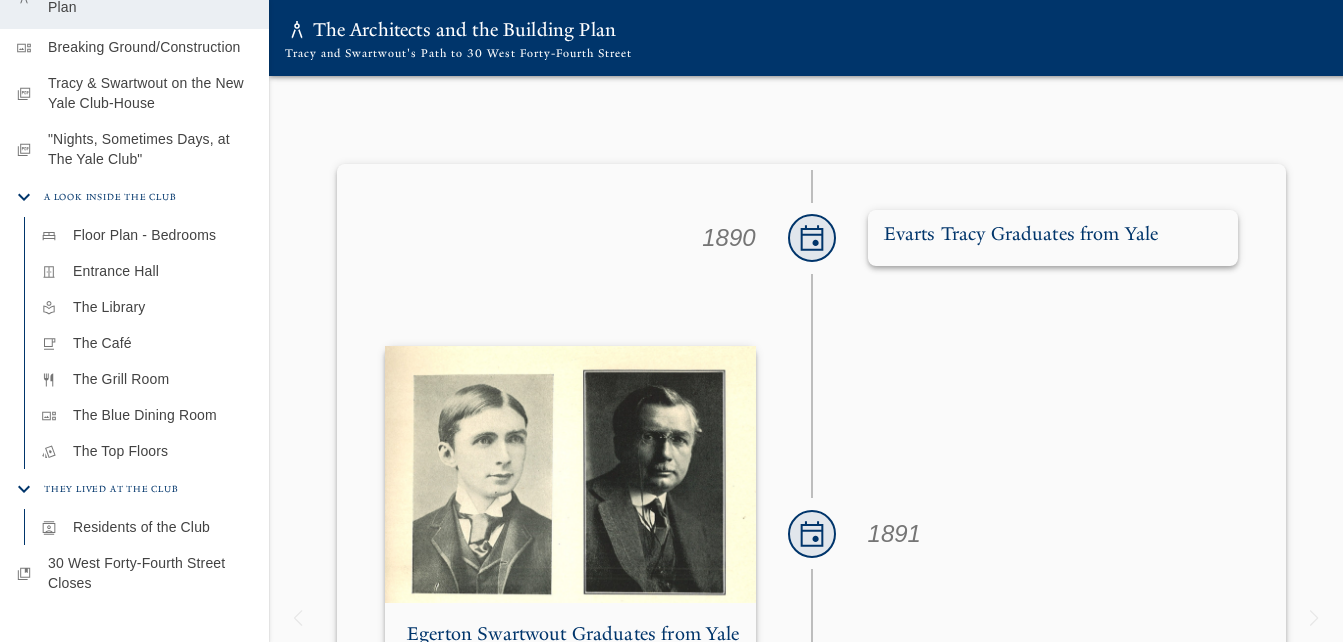 scroll, scrollTop: 612, scrollLeft: 0, axis: vertical 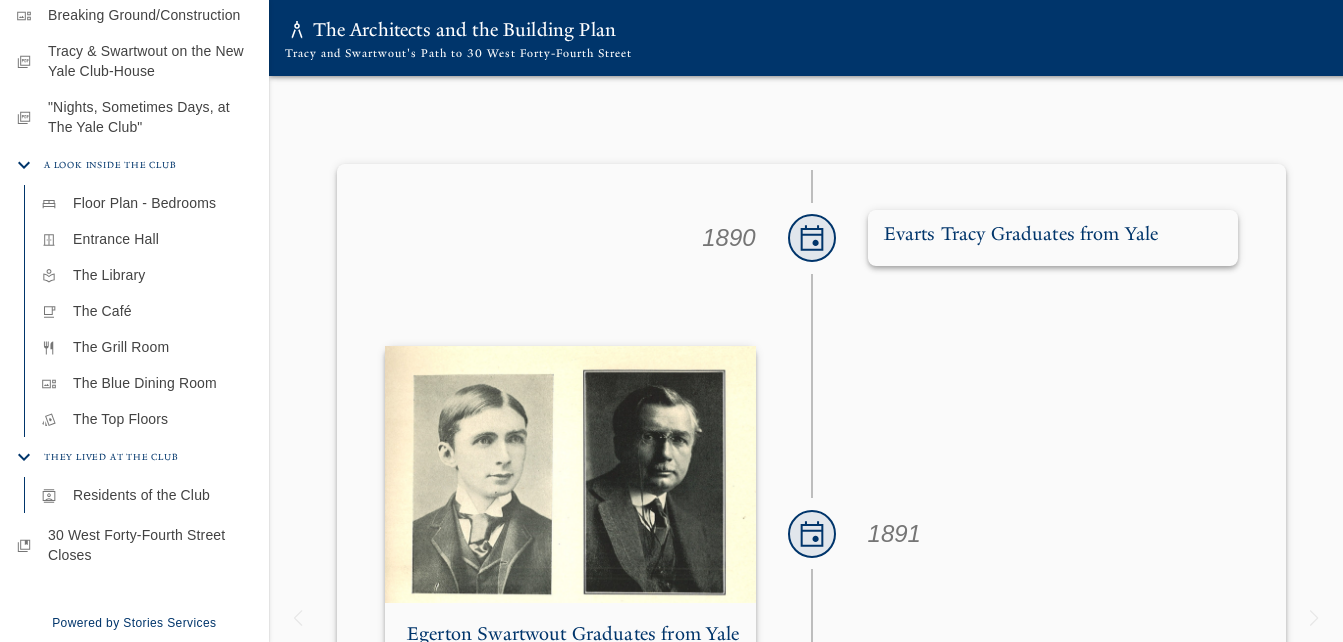 click on "30 West Forty-Fourth Street Closes" at bounding box center [150, 545] 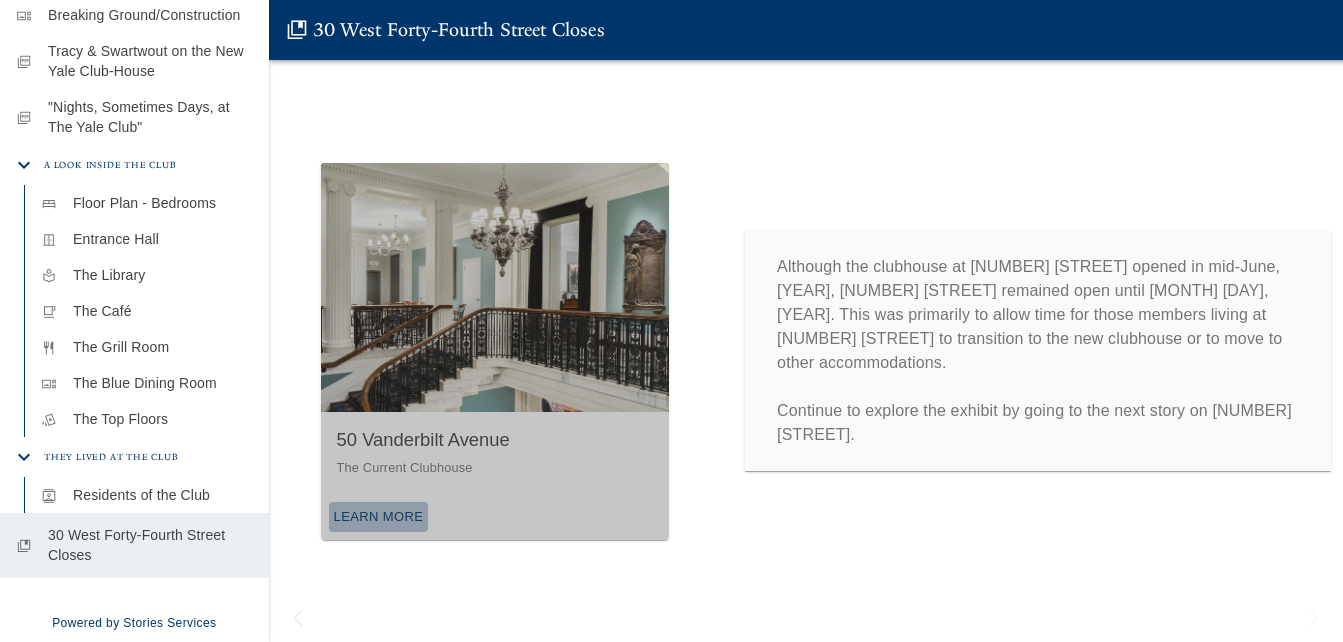 click on "Learn More" at bounding box center [379, 517] 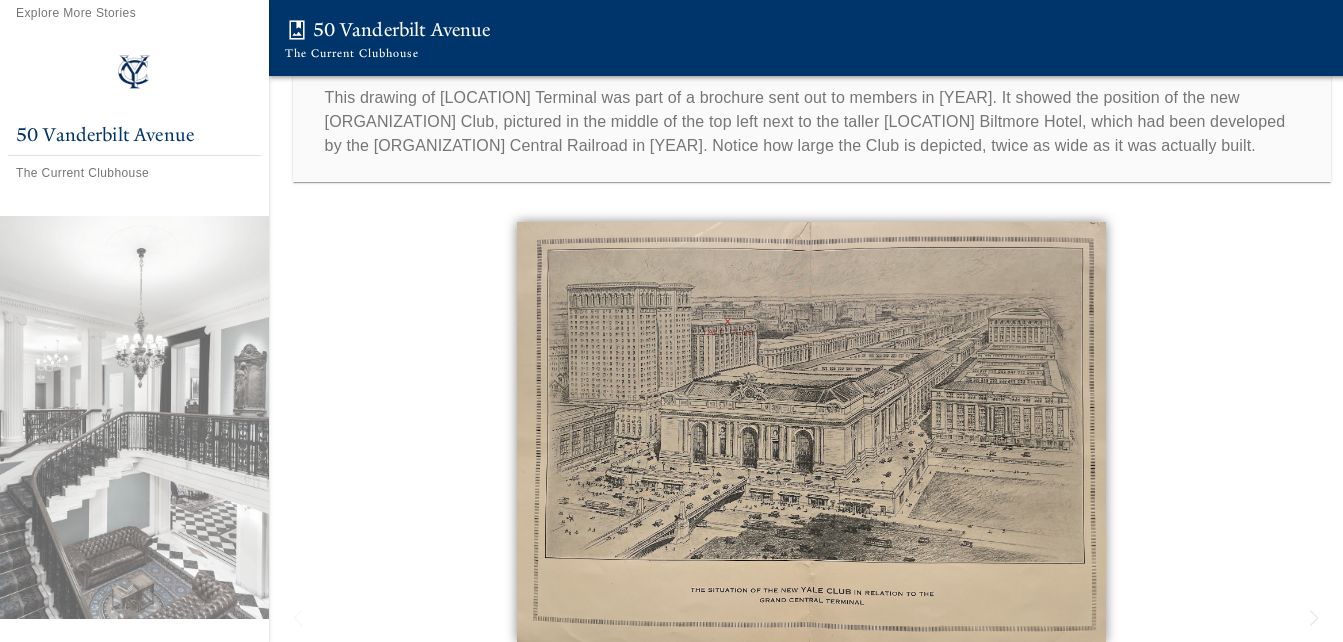scroll, scrollTop: 55, scrollLeft: 0, axis: vertical 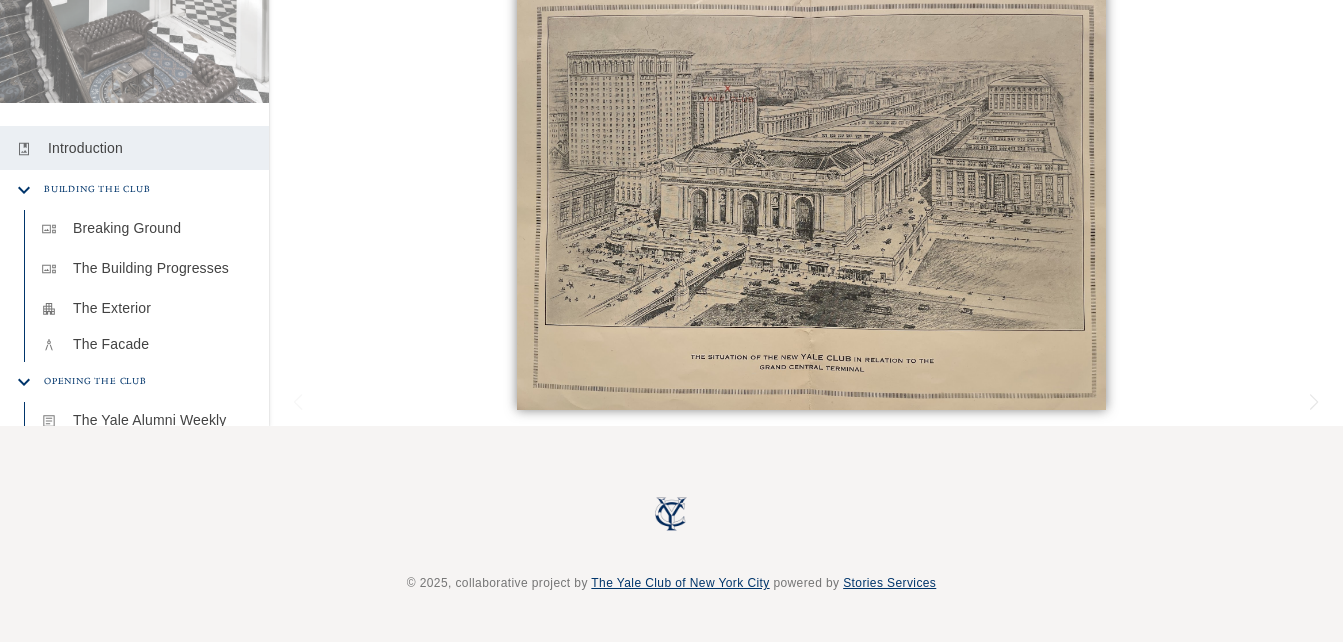 click on "The Building Progresses" at bounding box center (163, 268) 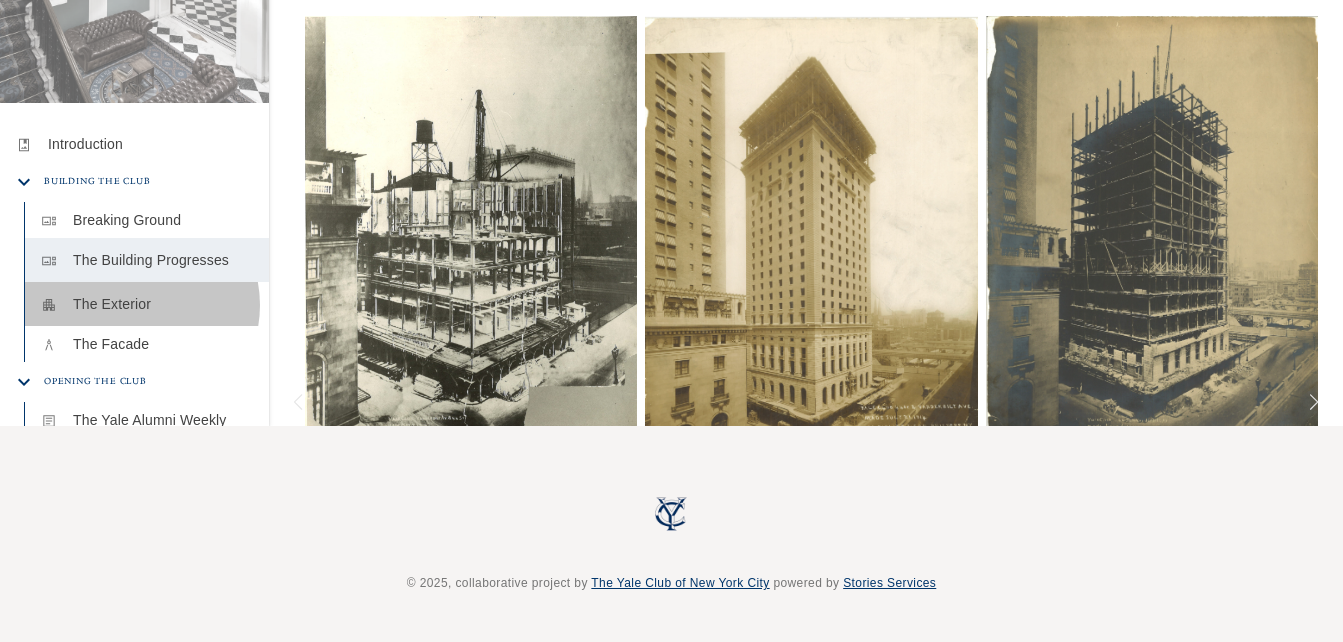 click on "The Exterior" at bounding box center (163, 304) 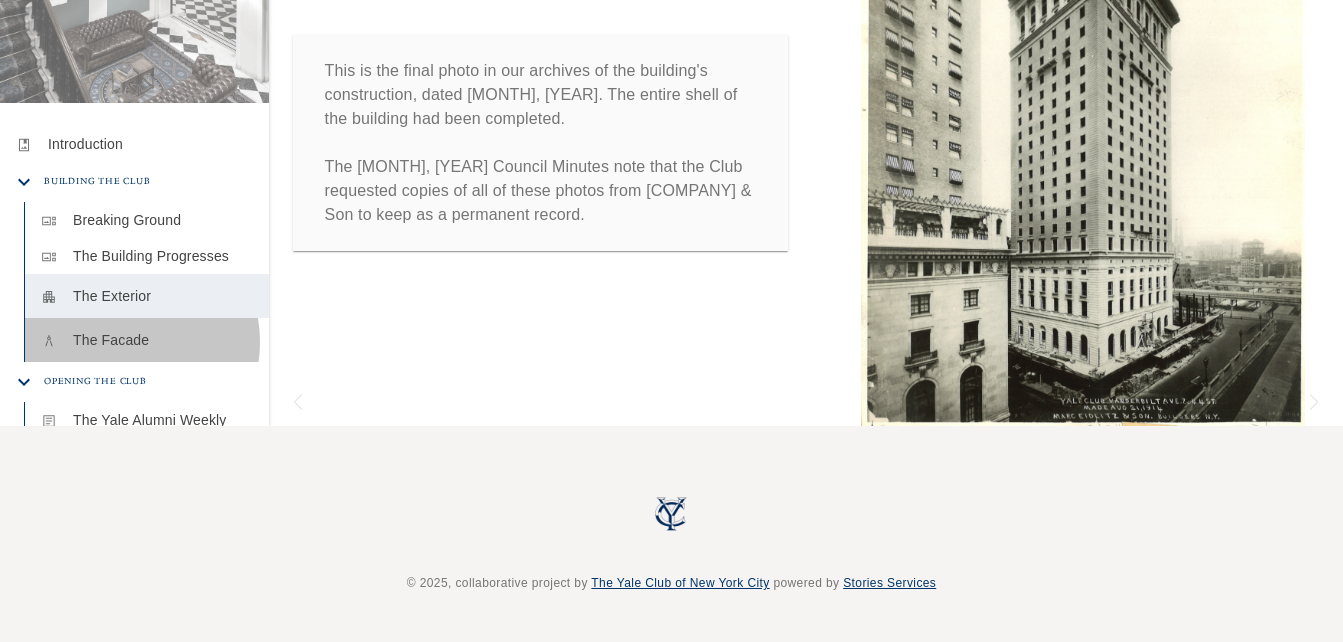 click on "The Facade" at bounding box center [163, 340] 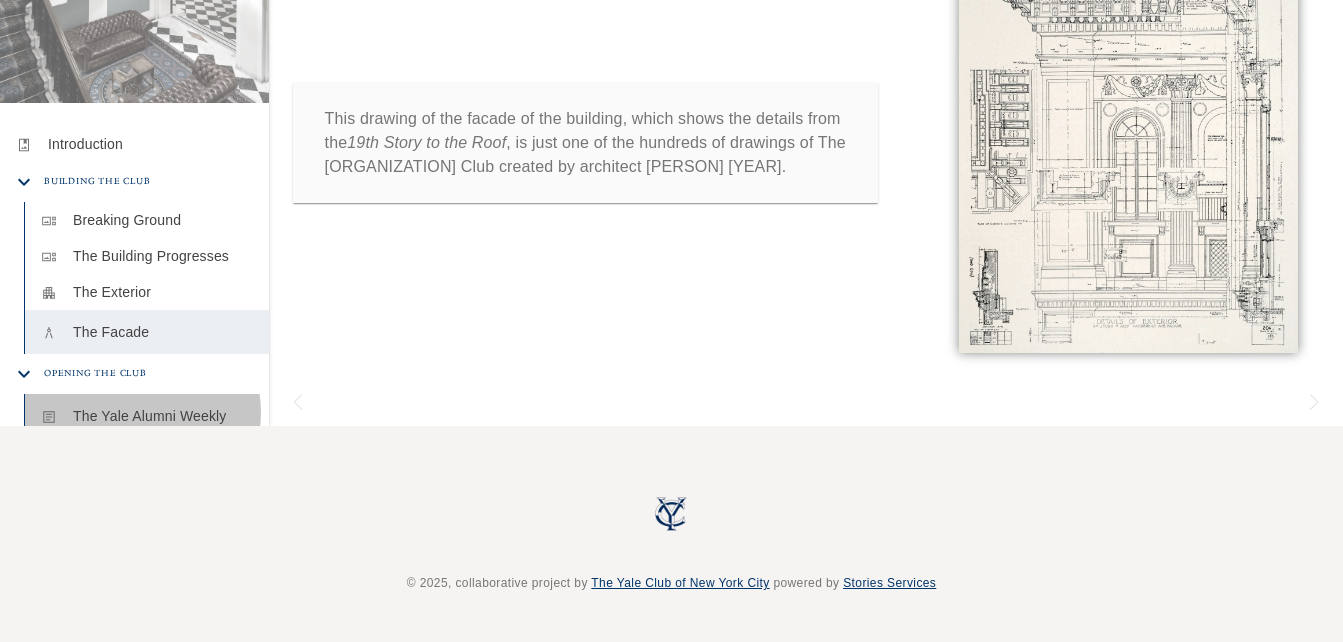 click on "The Yale Alumni Weekly" at bounding box center (163, 416) 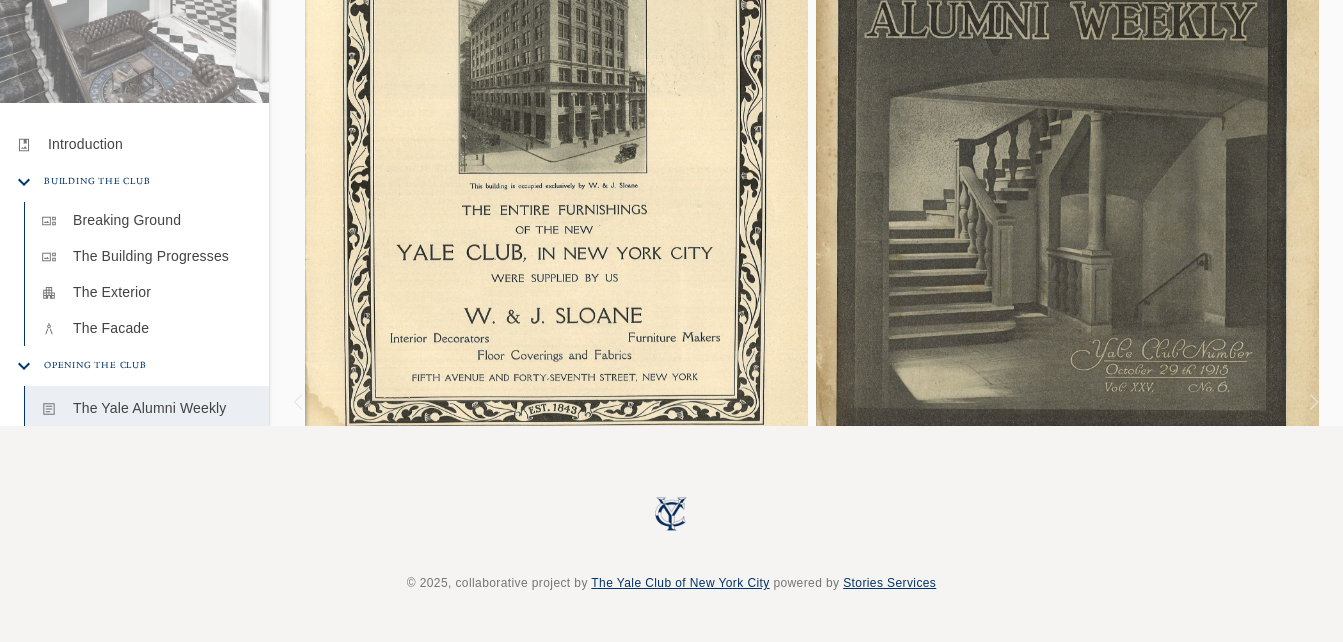 scroll, scrollTop: 157, scrollLeft: 0, axis: vertical 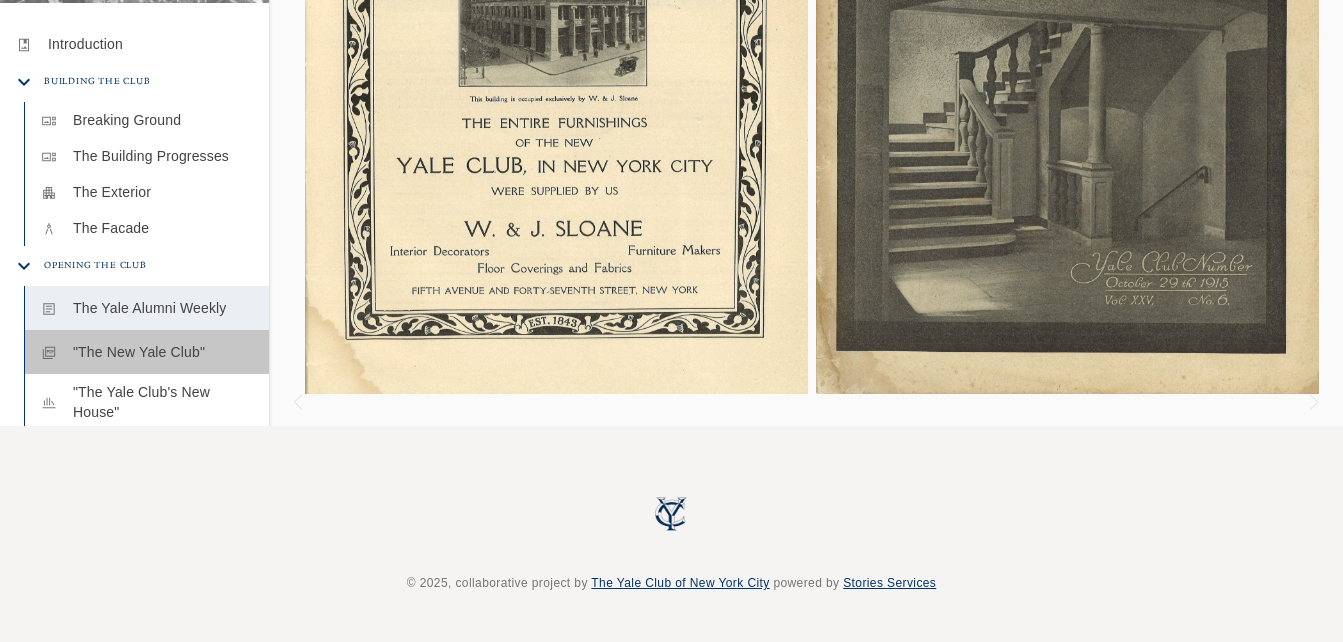 click on ""The New Yale Club"" at bounding box center (163, 352) 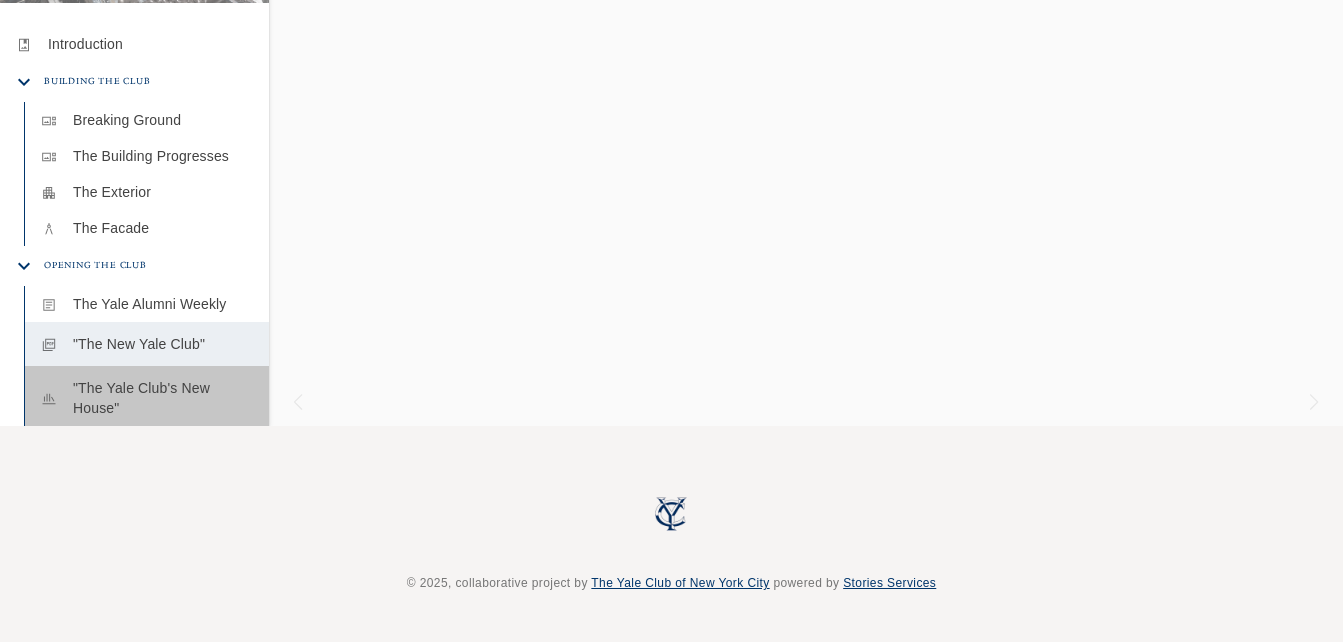 click on ""The Yale Club's New House"" at bounding box center [163, 398] 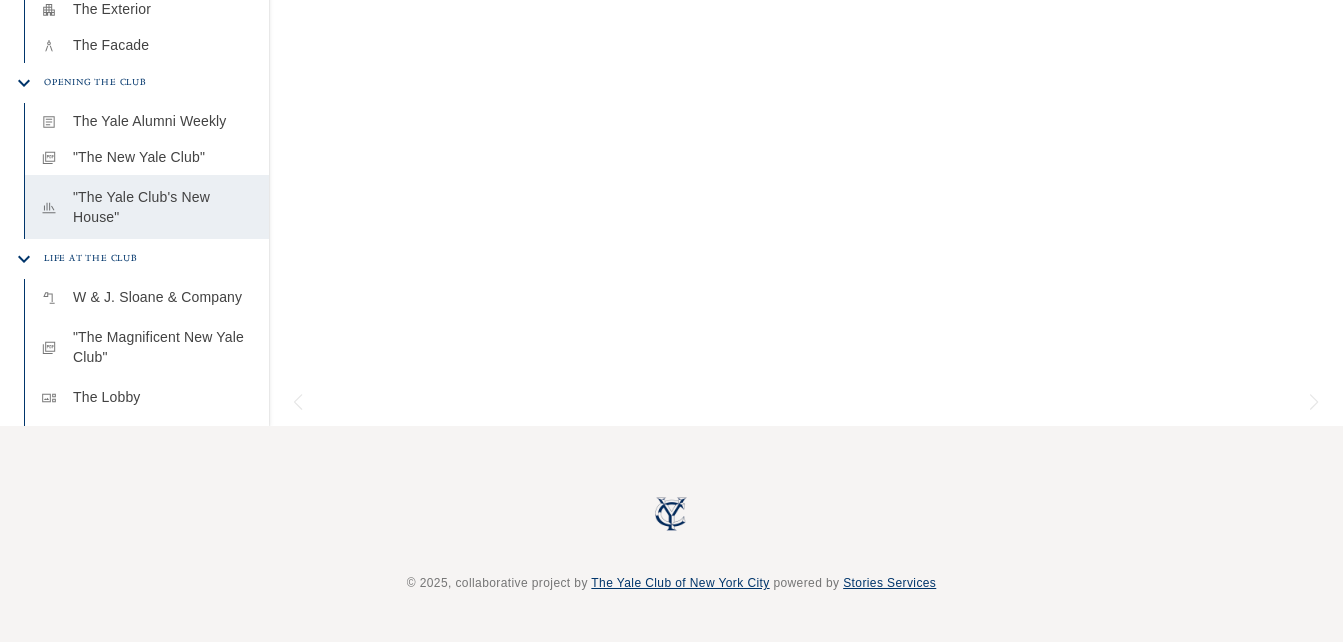 scroll, scrollTop: 600, scrollLeft: 0, axis: vertical 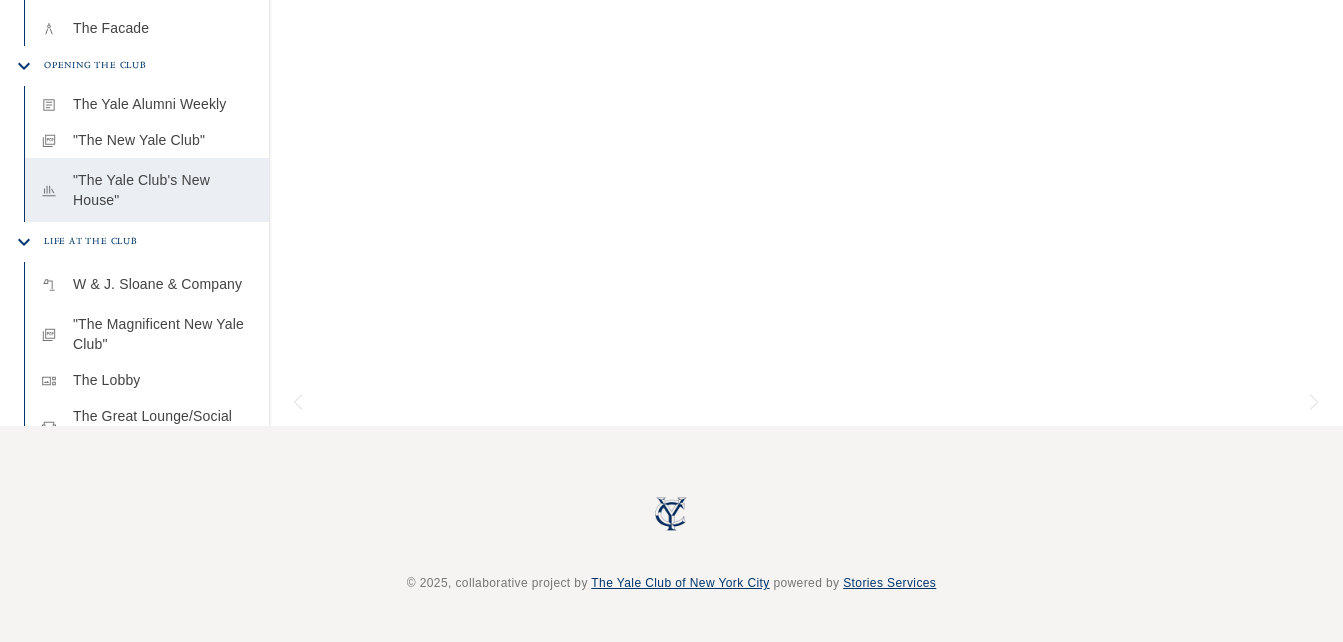 click on "W & J. Sloane & Company" at bounding box center [163, 284] 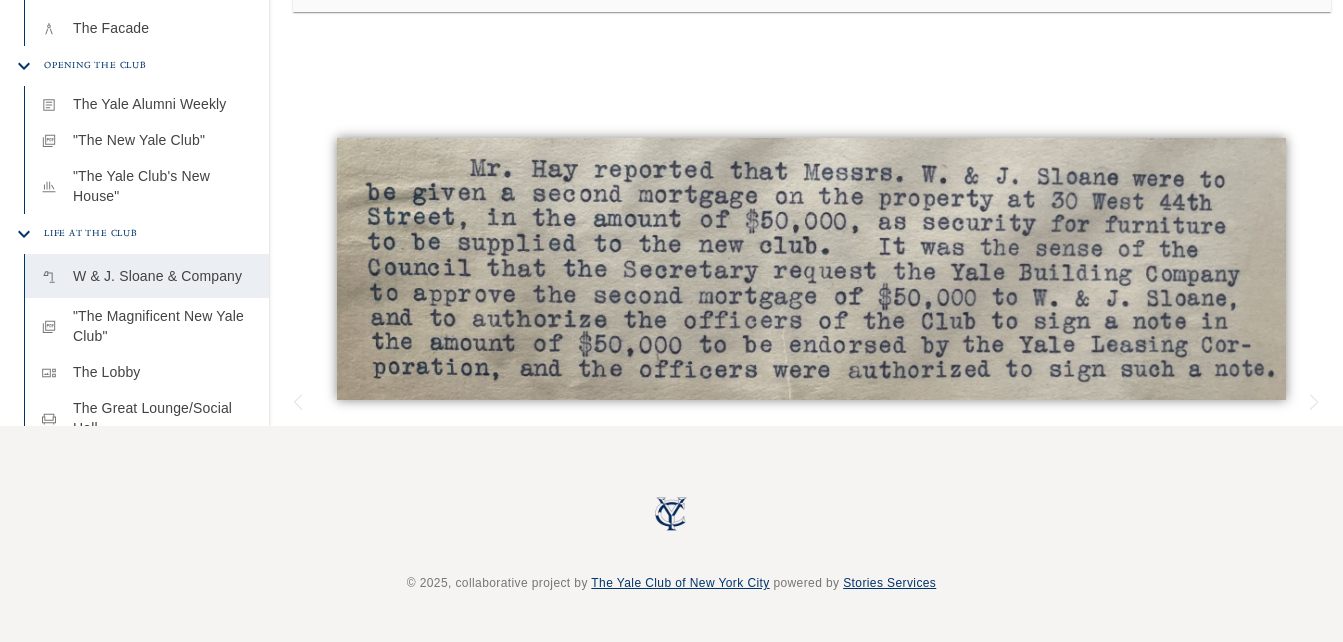 scroll, scrollTop: 0, scrollLeft: 0, axis: both 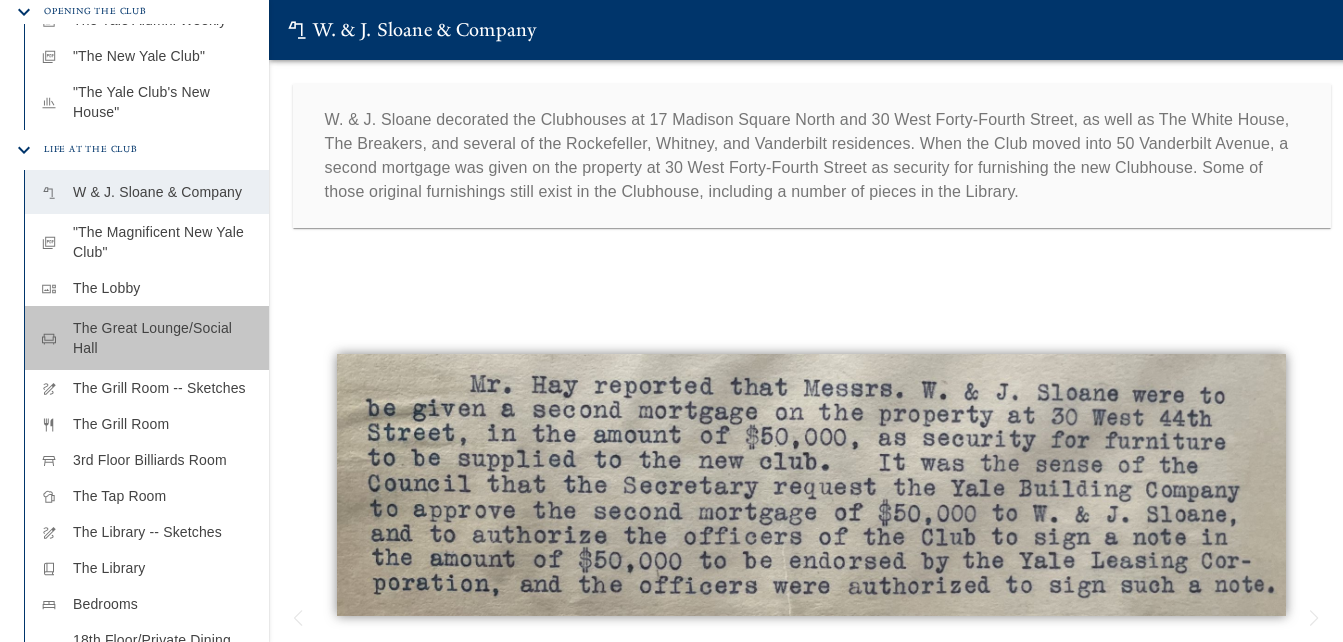 click on "The Great Lounge/Social Hall" at bounding box center (163, 338) 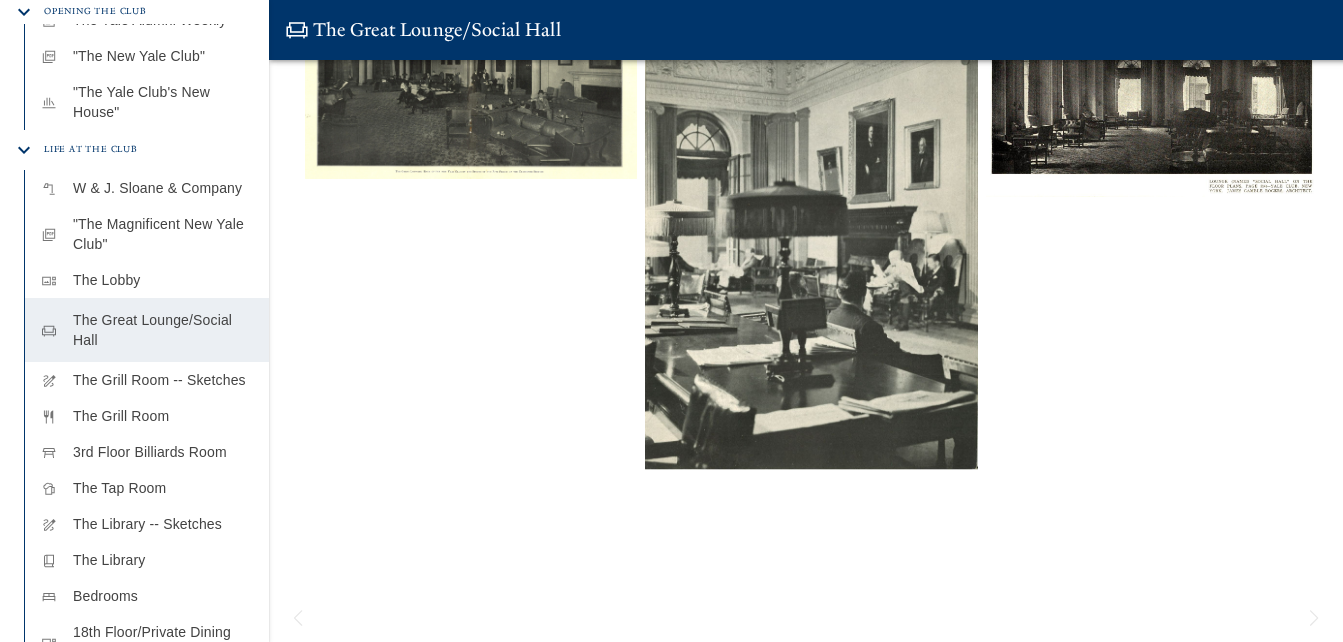 scroll, scrollTop: 300, scrollLeft: 0, axis: vertical 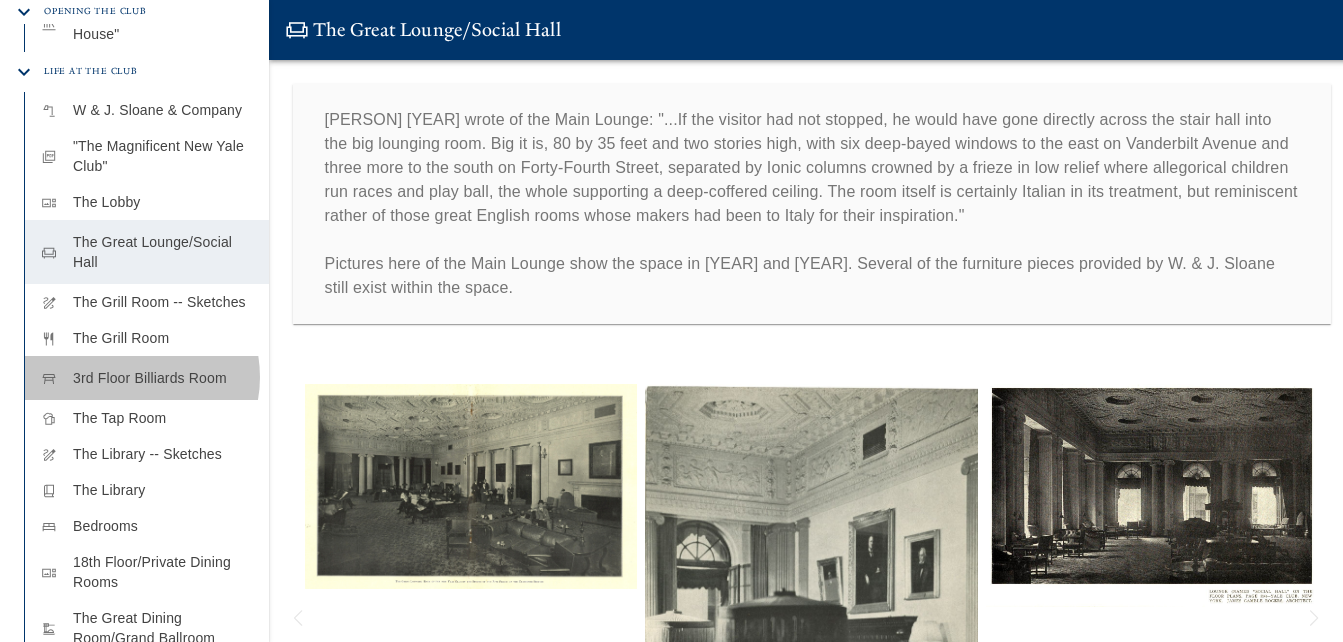 click on "3rd Floor Billiards Room" at bounding box center [163, 378] 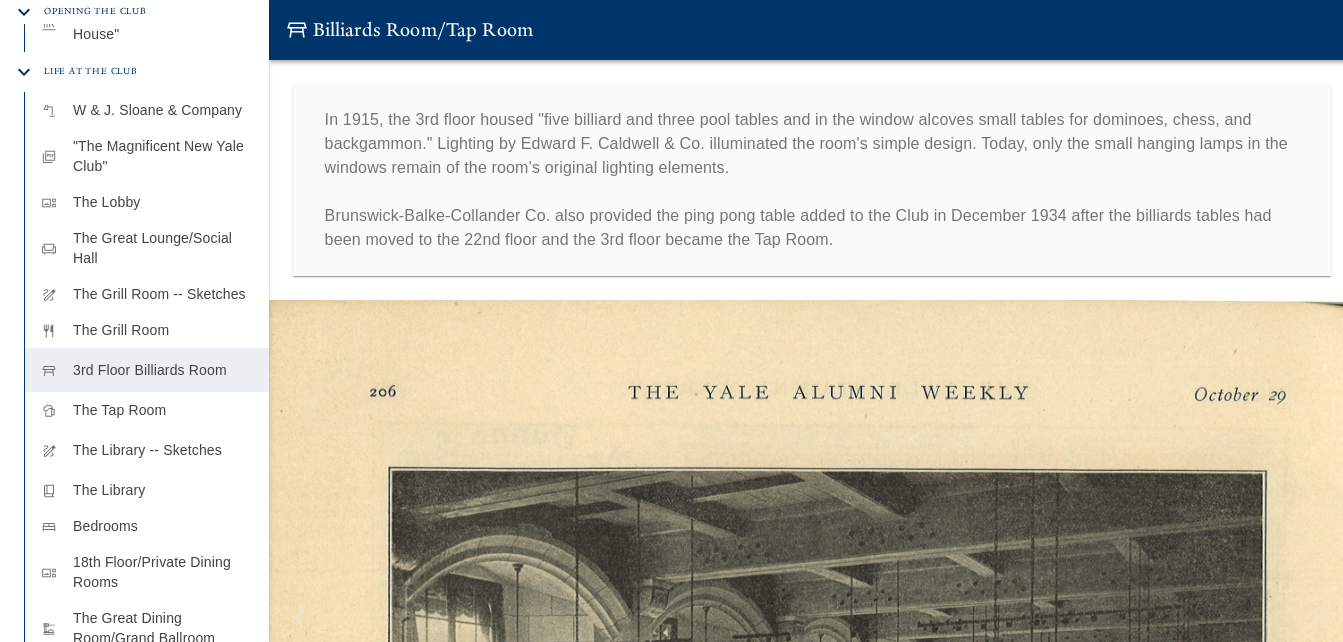 click on "The Library -- Sketches" at bounding box center [163, 450] 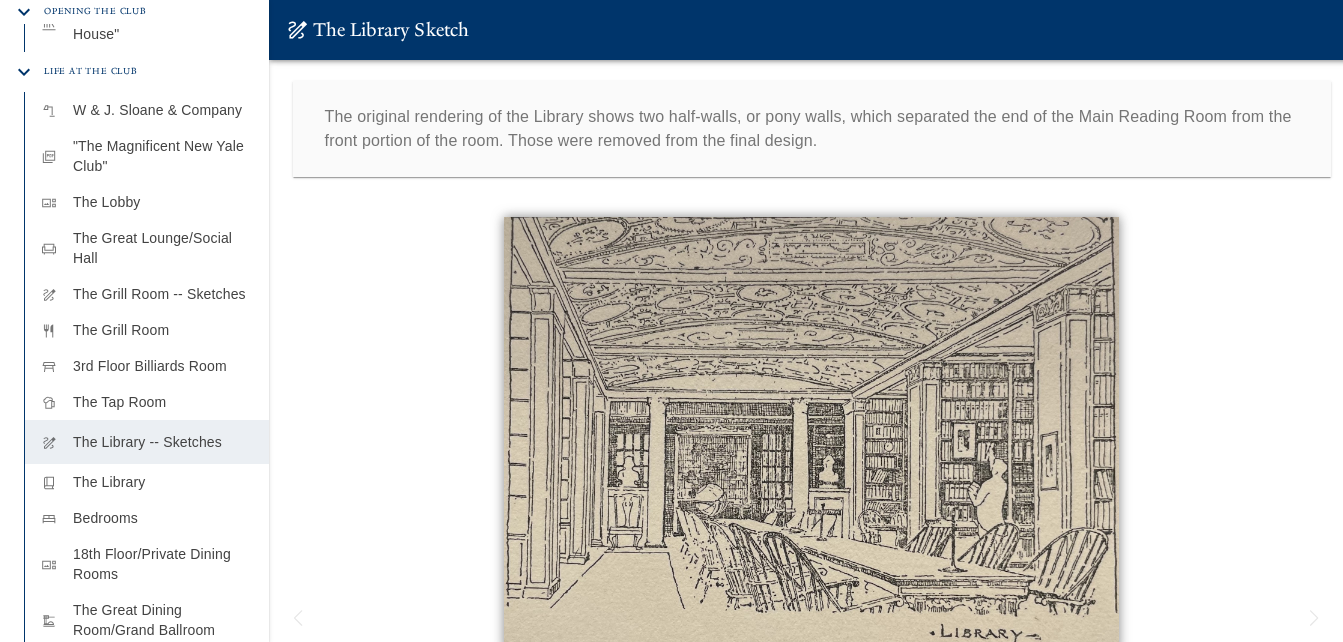 scroll, scrollTop: 0, scrollLeft: 0, axis: both 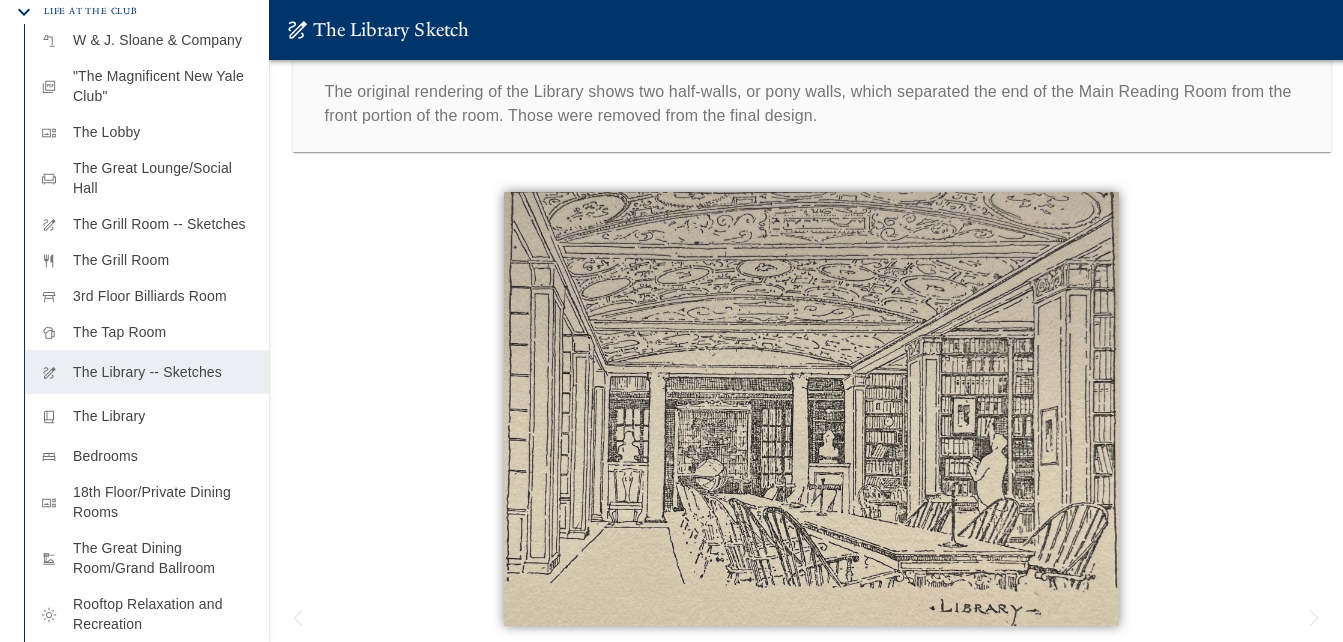 click on "The Library" at bounding box center (163, 416) 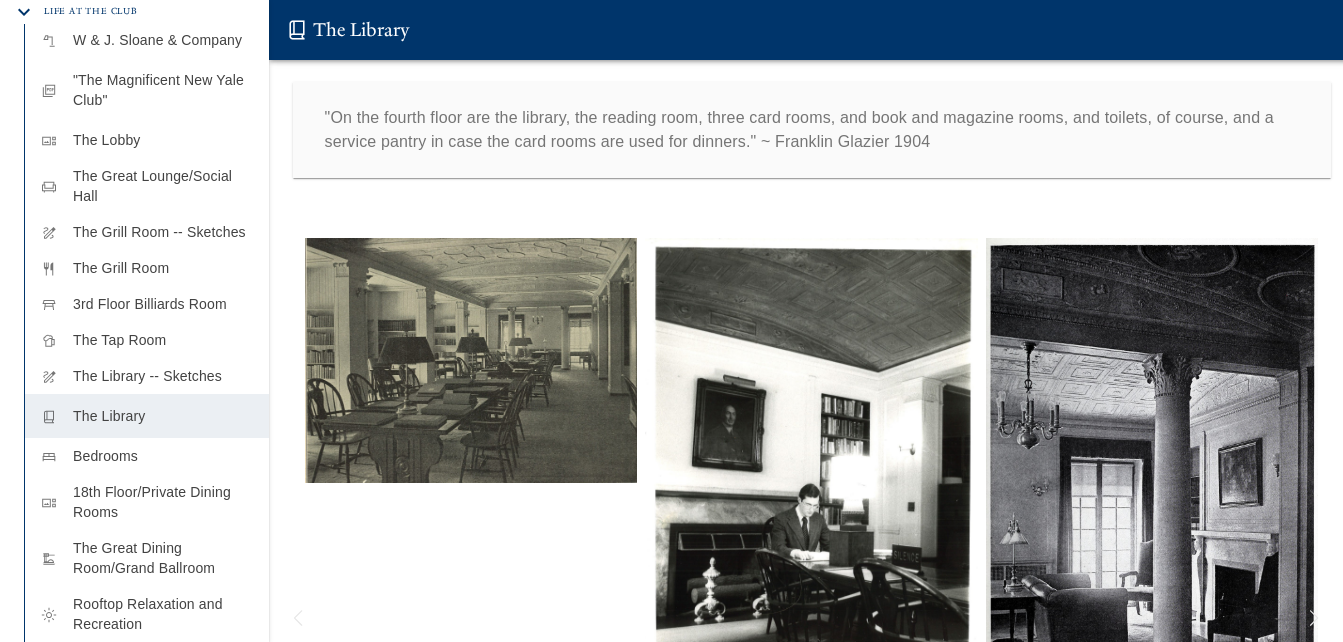 scroll, scrollTop: 0, scrollLeft: 0, axis: both 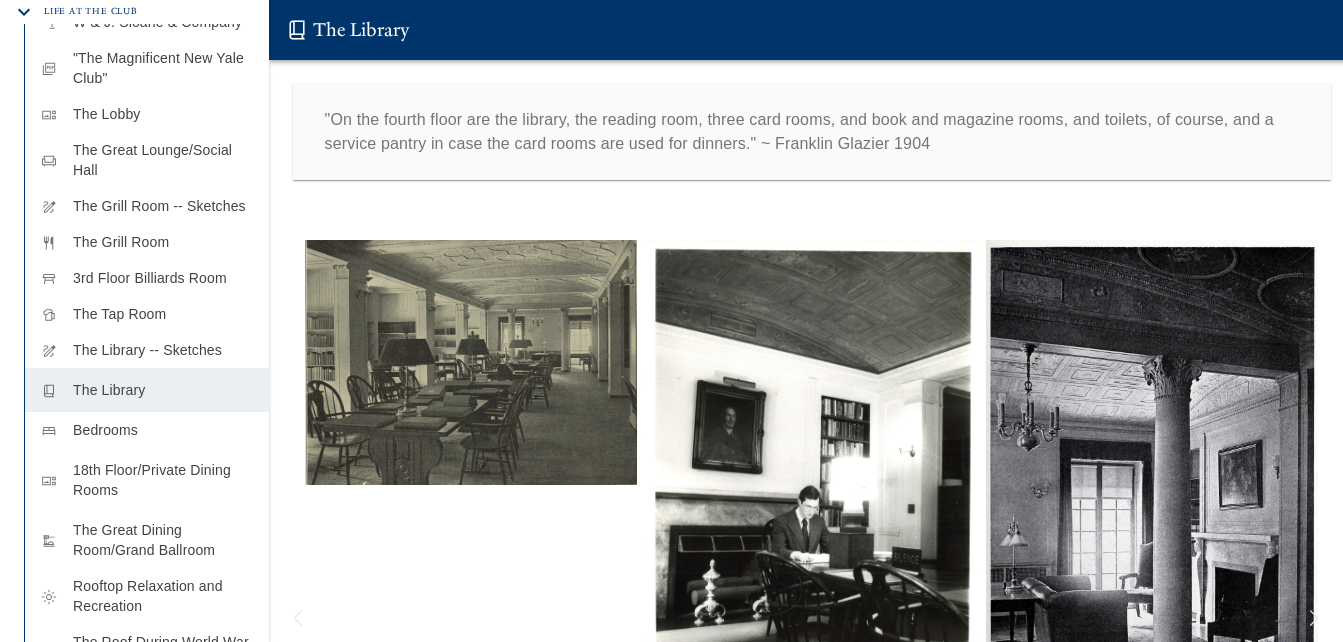 click on "18th Floor/Private Dining Rooms" at bounding box center [163, 480] 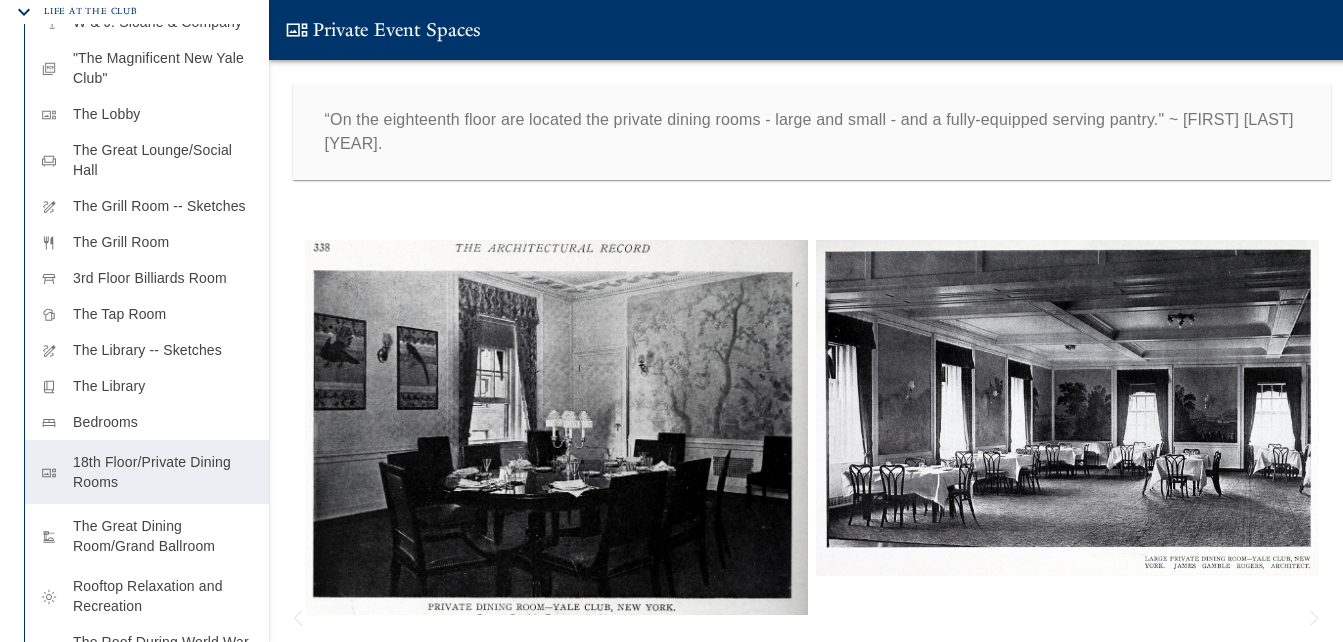 click on "The Great Dining Room/Grand Ballroom" at bounding box center [163, 536] 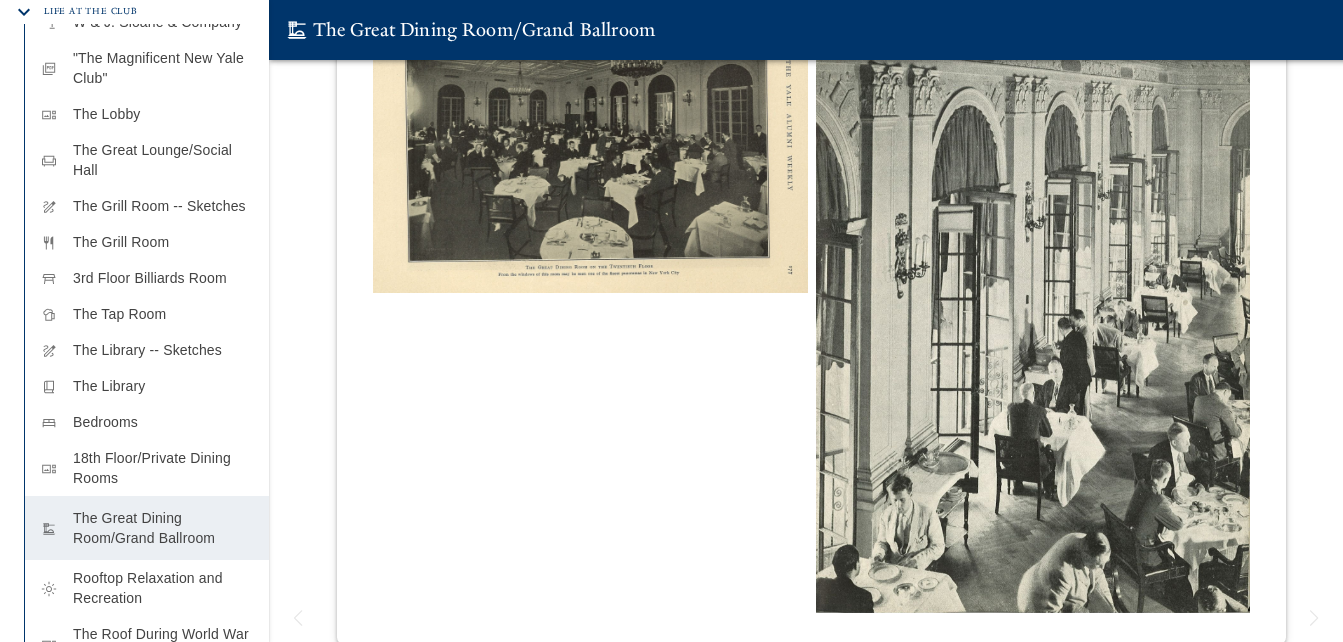 scroll, scrollTop: 392, scrollLeft: 0, axis: vertical 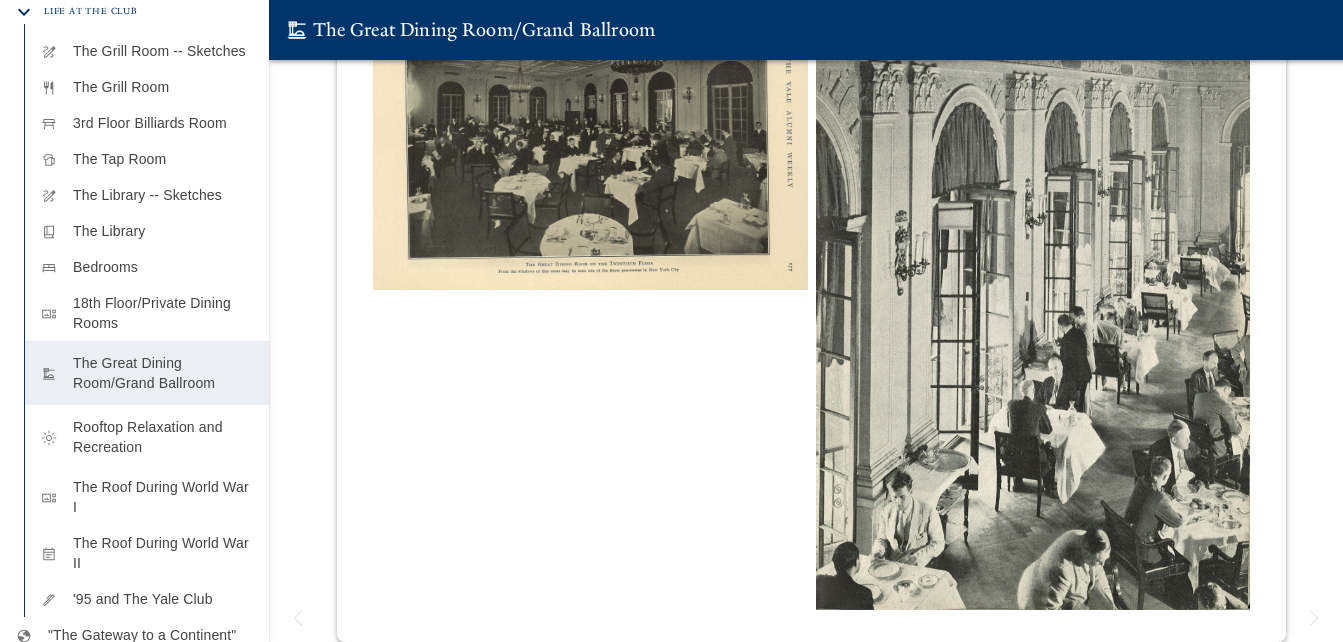 click on "Rooftop Relaxation and Recreation" at bounding box center (163, 437) 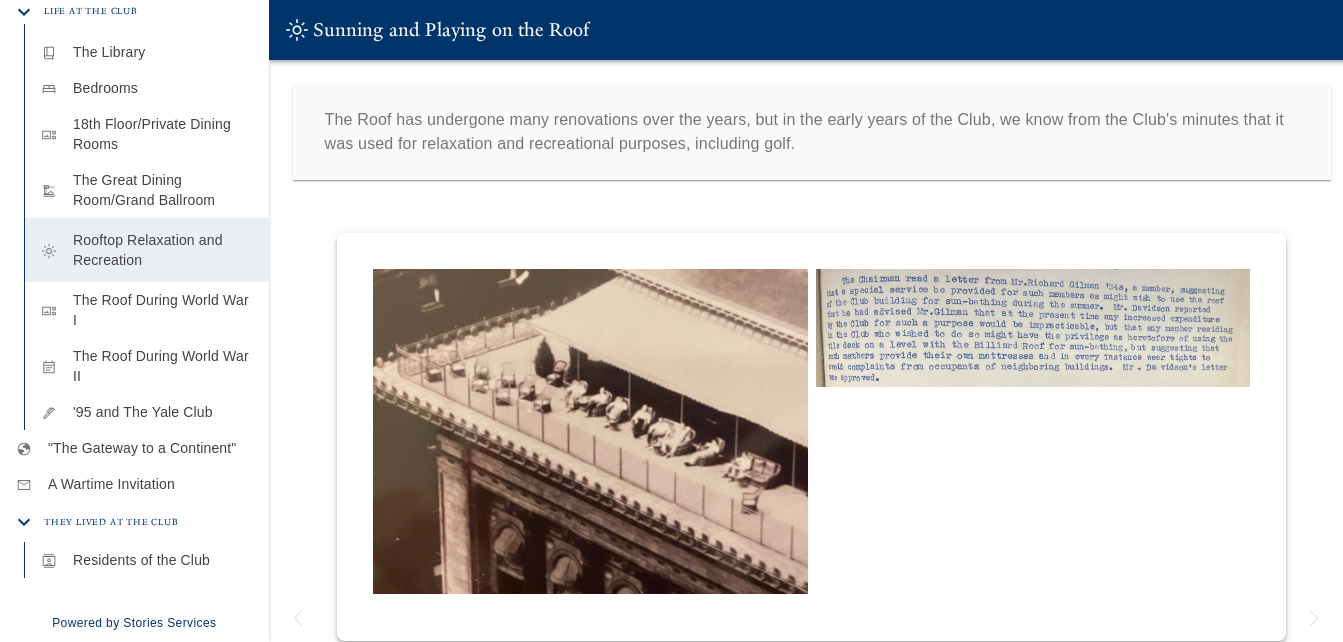 scroll, scrollTop: 1422, scrollLeft: 0, axis: vertical 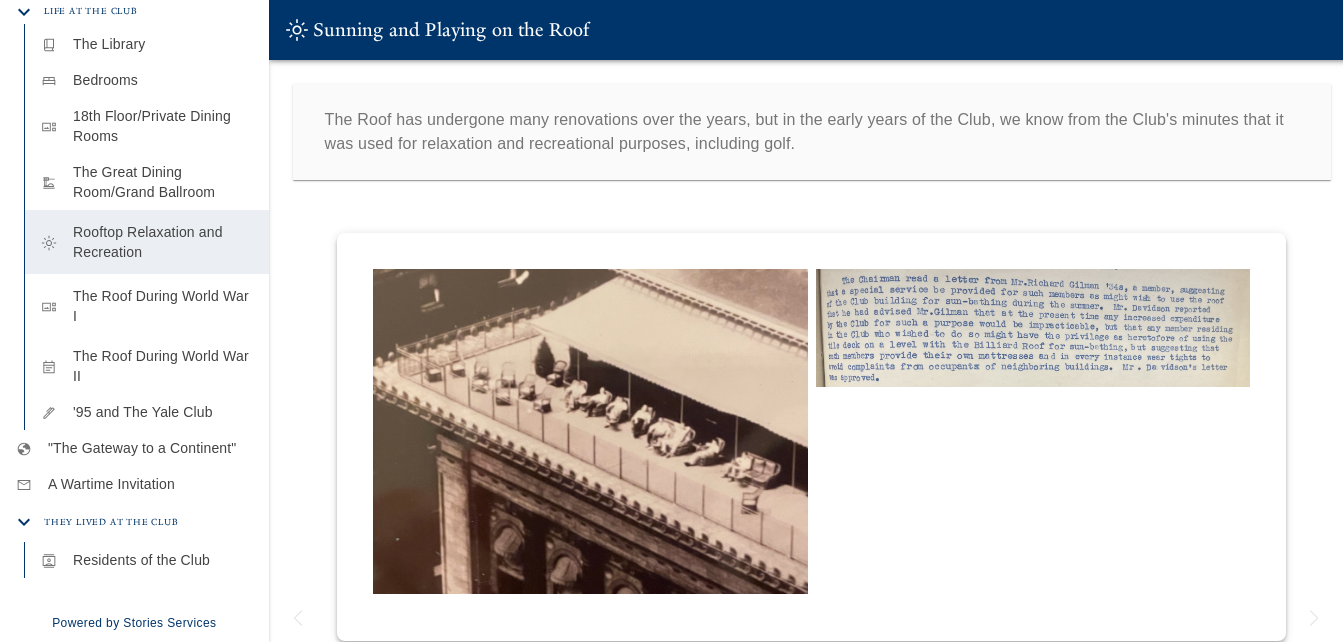 click on "The Roof During World War I" at bounding box center (163, 306) 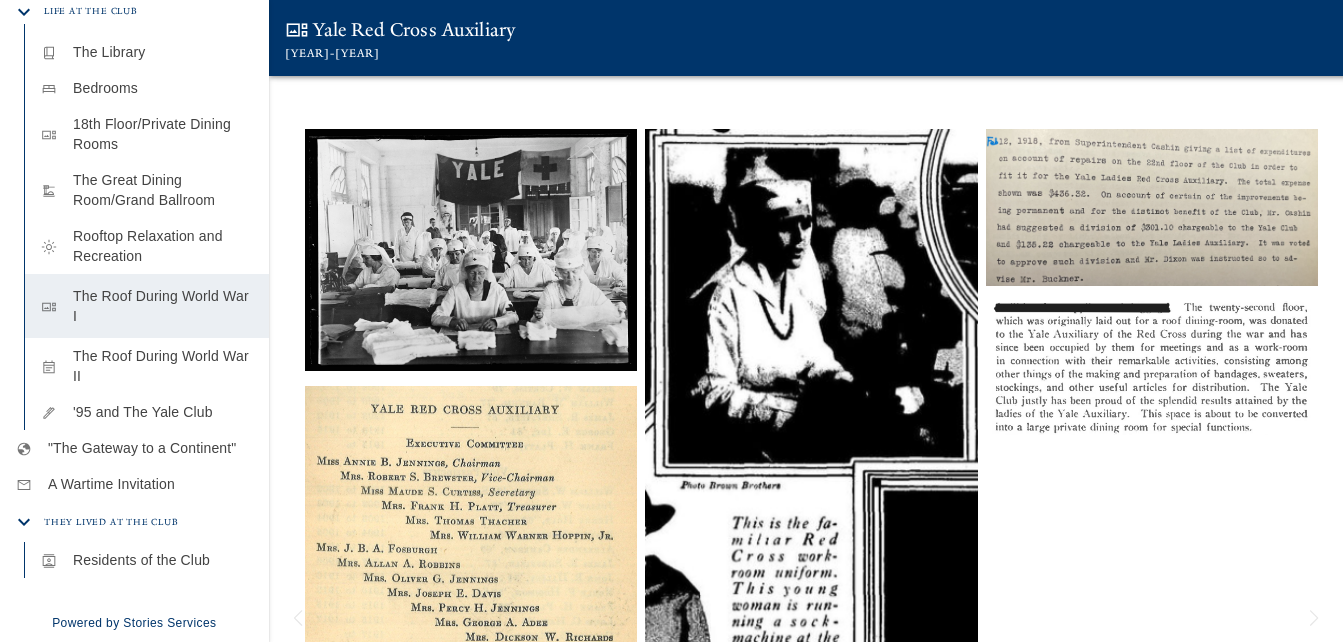 scroll, scrollTop: 300, scrollLeft: 0, axis: vertical 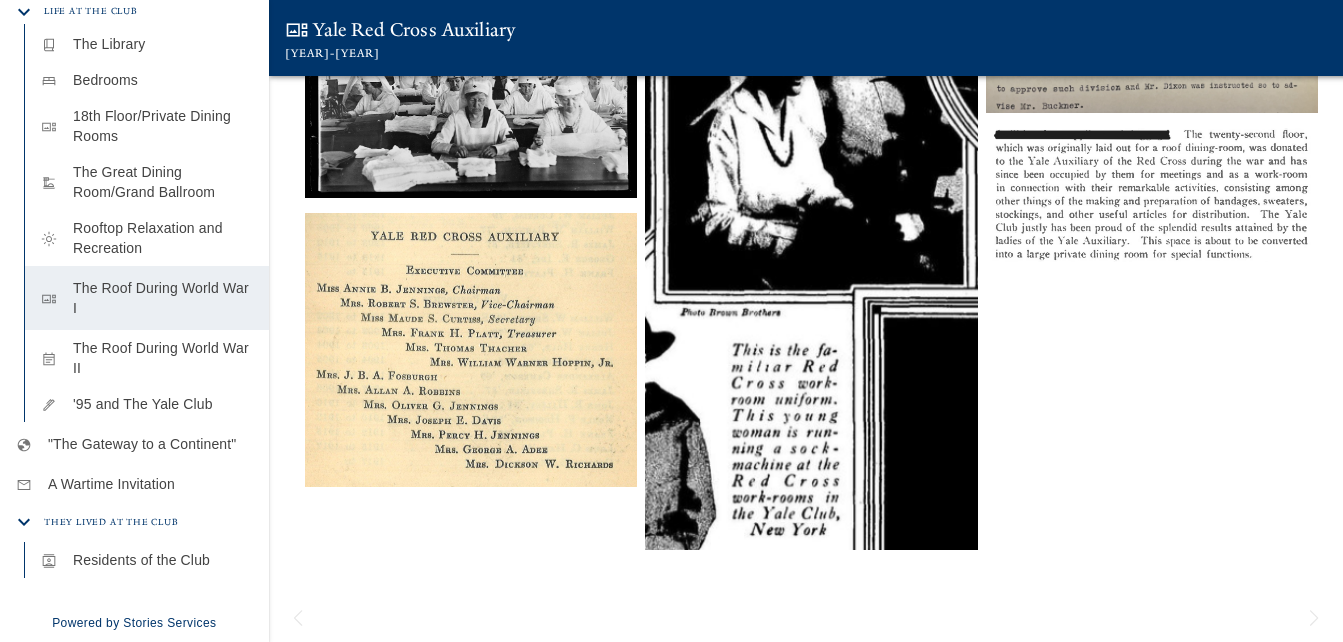 click on ""The Gateway to a Continent"" at bounding box center (150, 444) 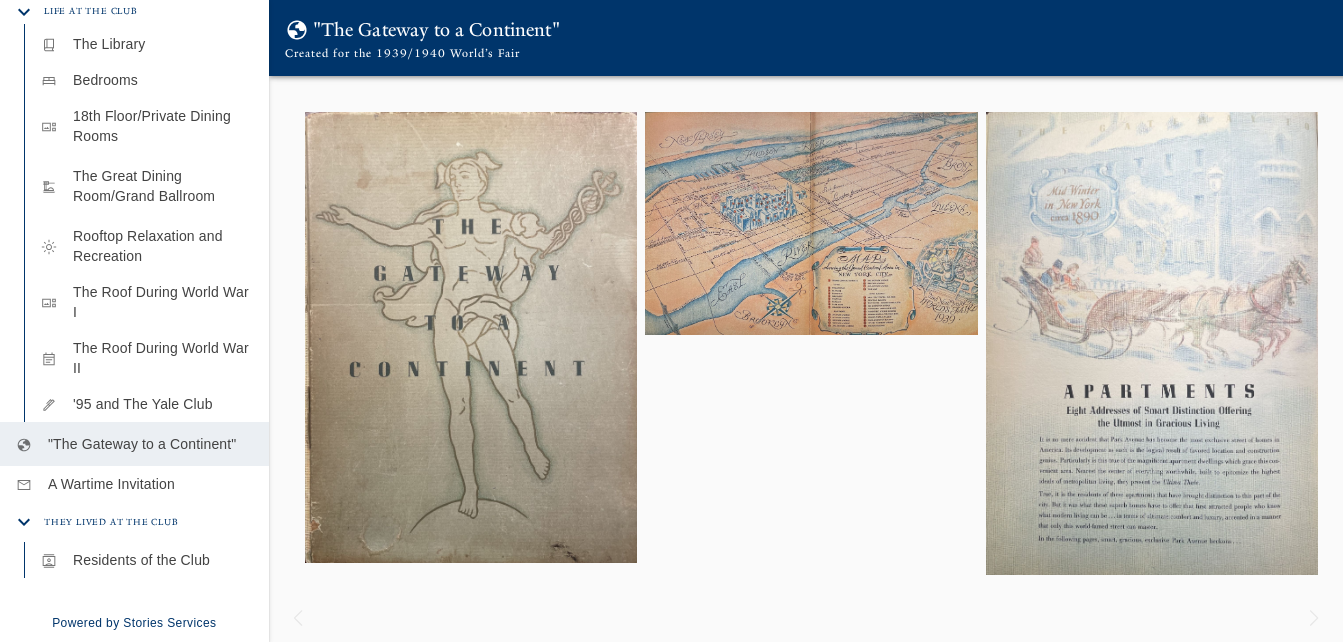 scroll, scrollTop: 1430, scrollLeft: 0, axis: vertical 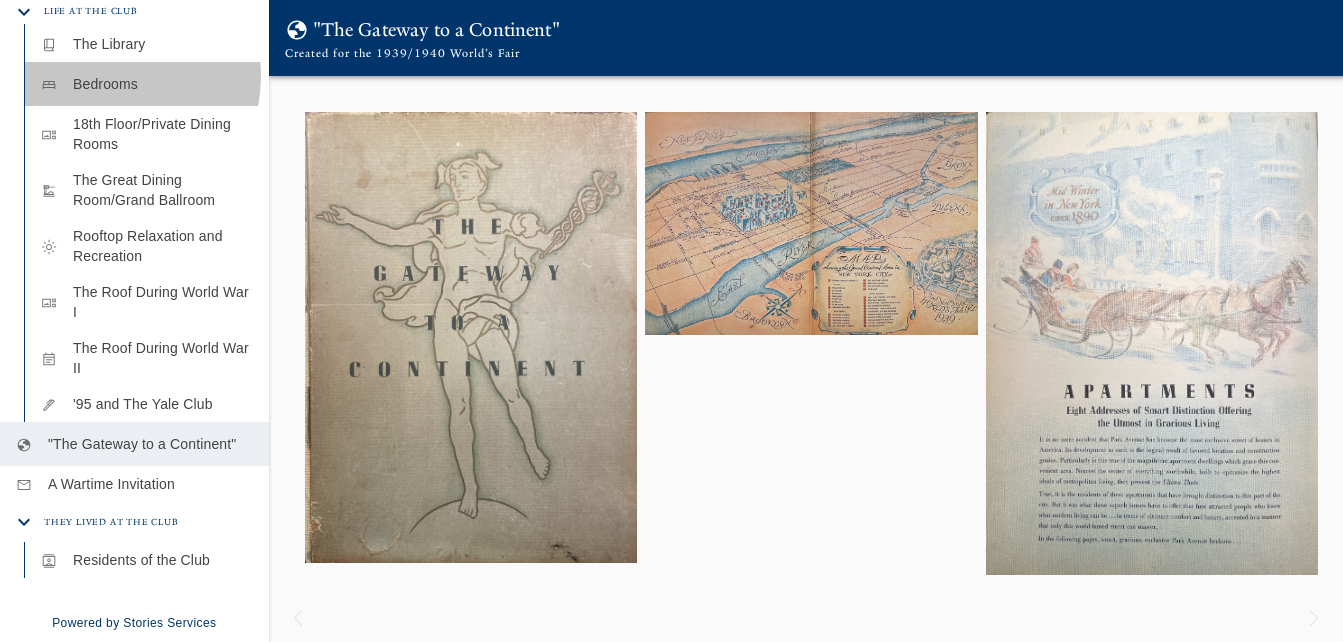 click on "Bedrooms" at bounding box center [163, 84] 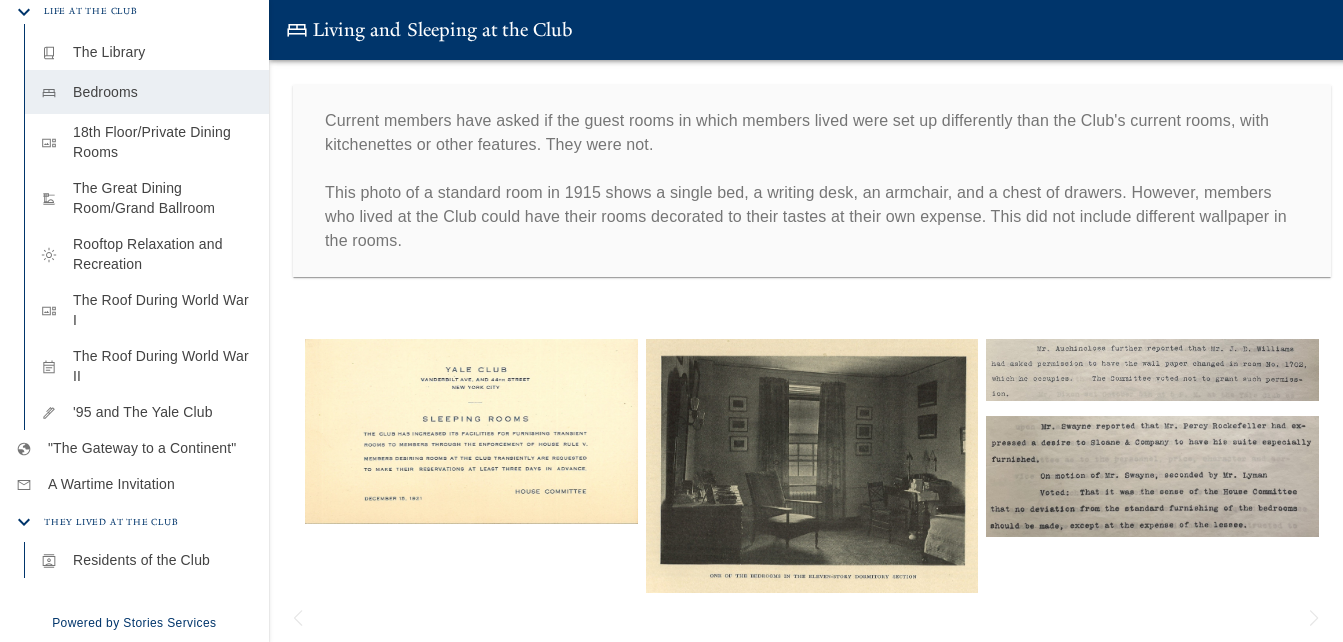 scroll, scrollTop: 1422, scrollLeft: 0, axis: vertical 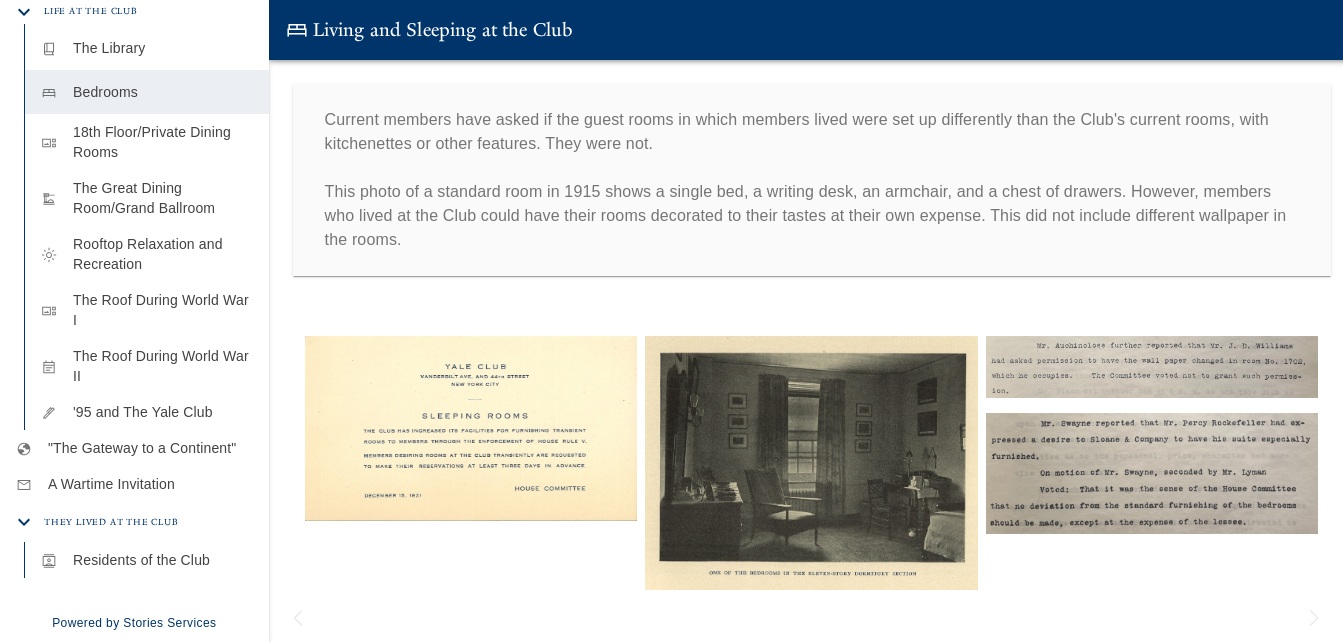 click on "The Library" at bounding box center [163, 48] 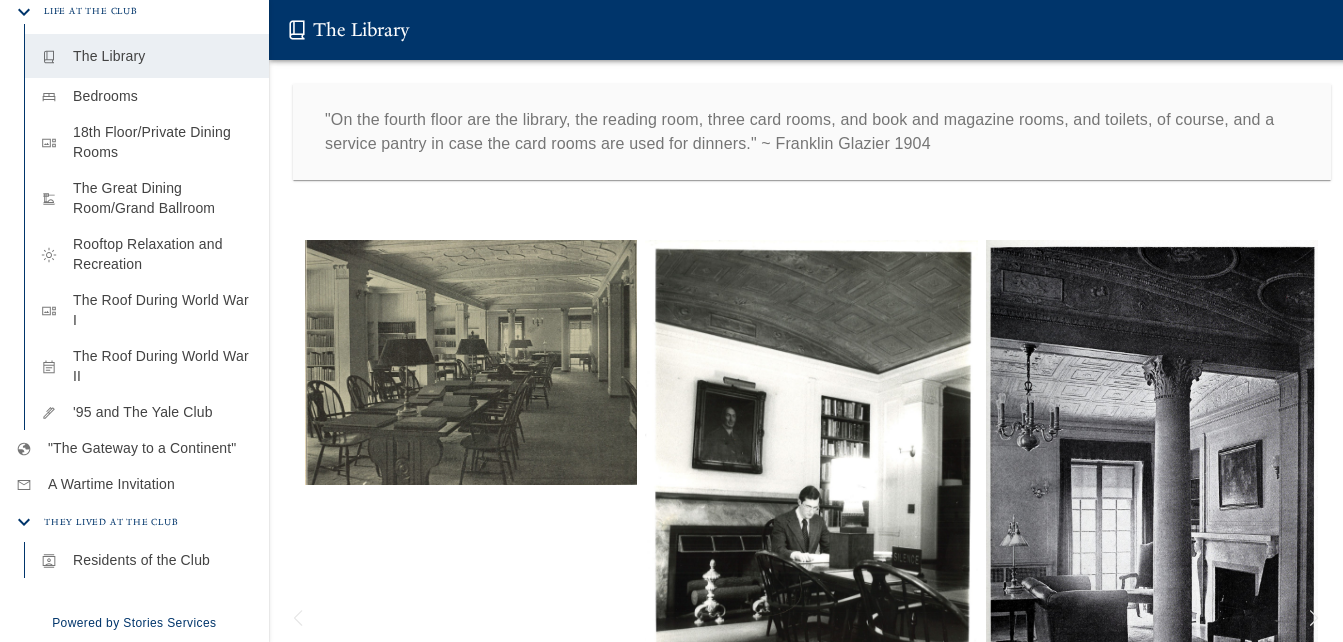 scroll, scrollTop: 1422, scrollLeft: 0, axis: vertical 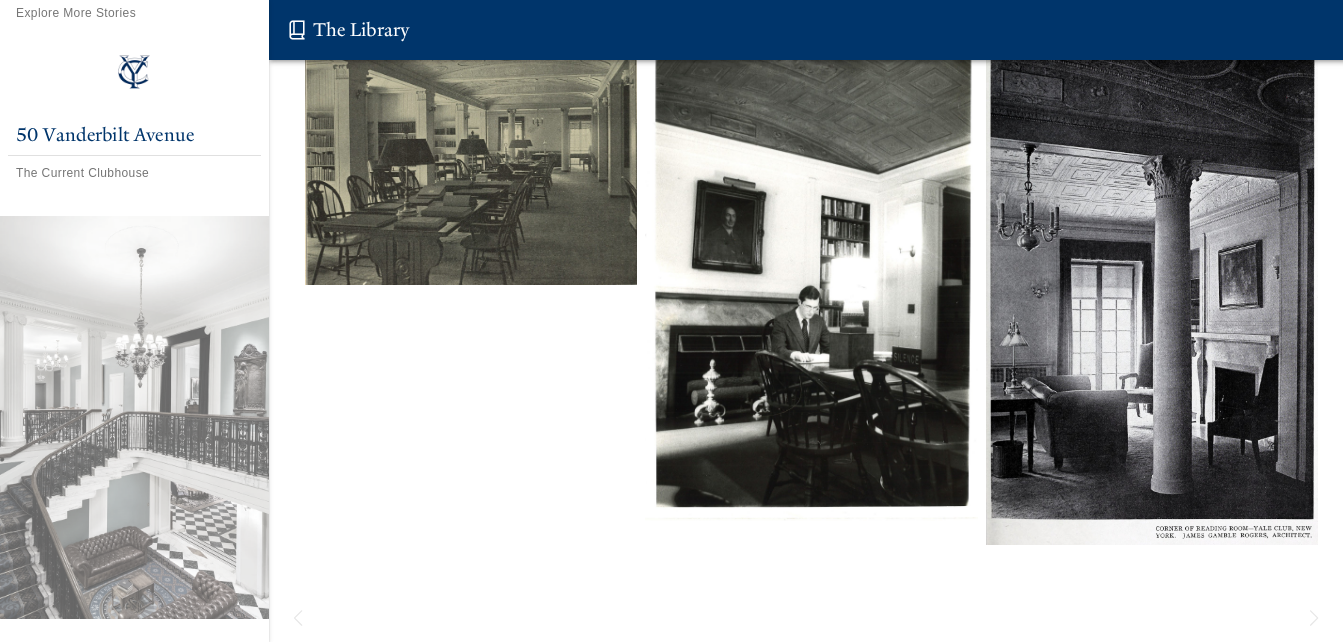 click at bounding box center [471, 162] 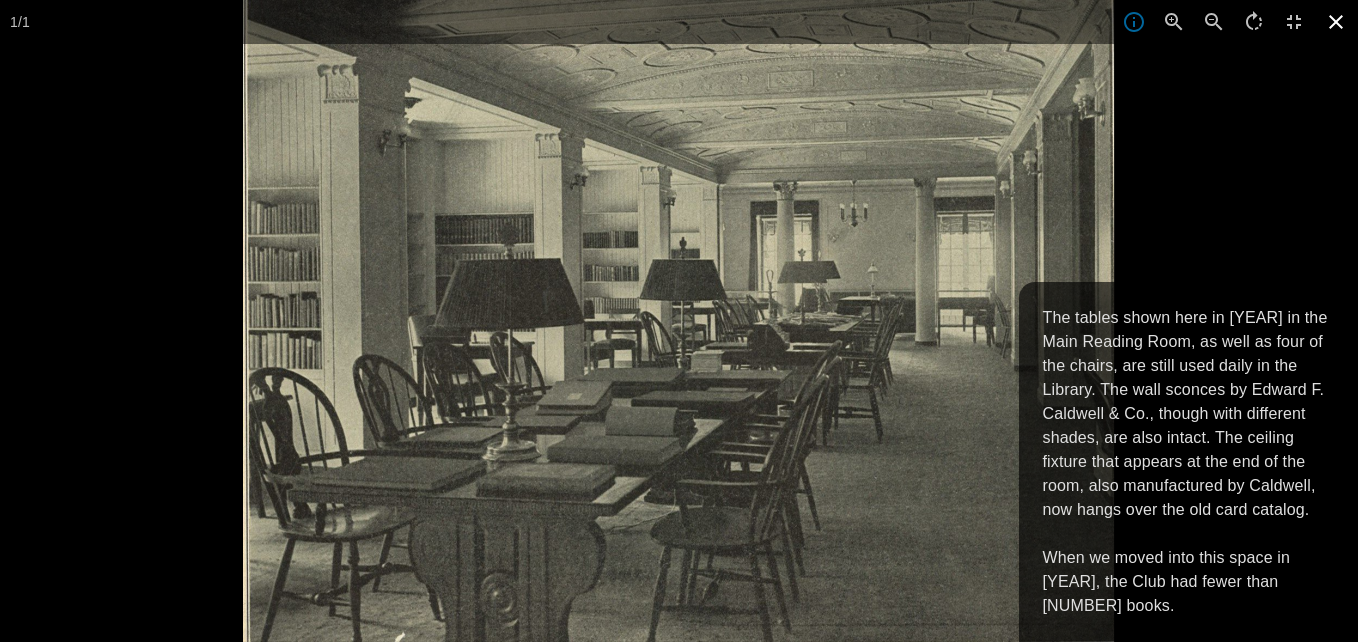 click 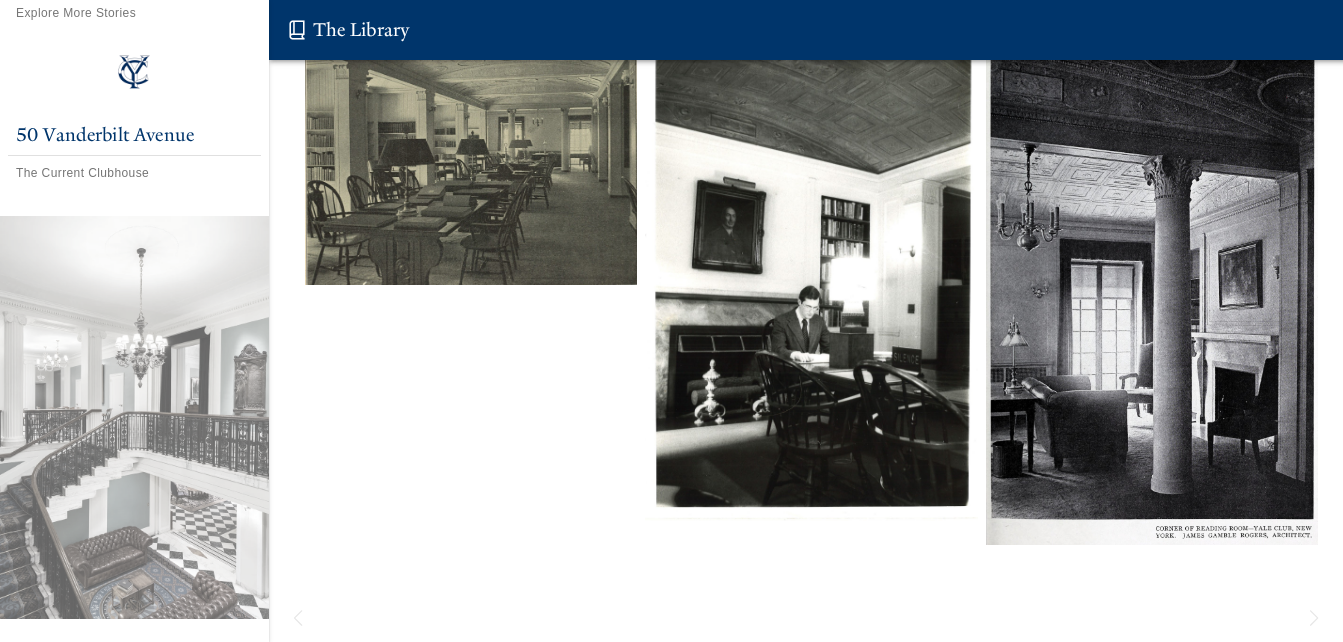 click at bounding box center (1492, 252) 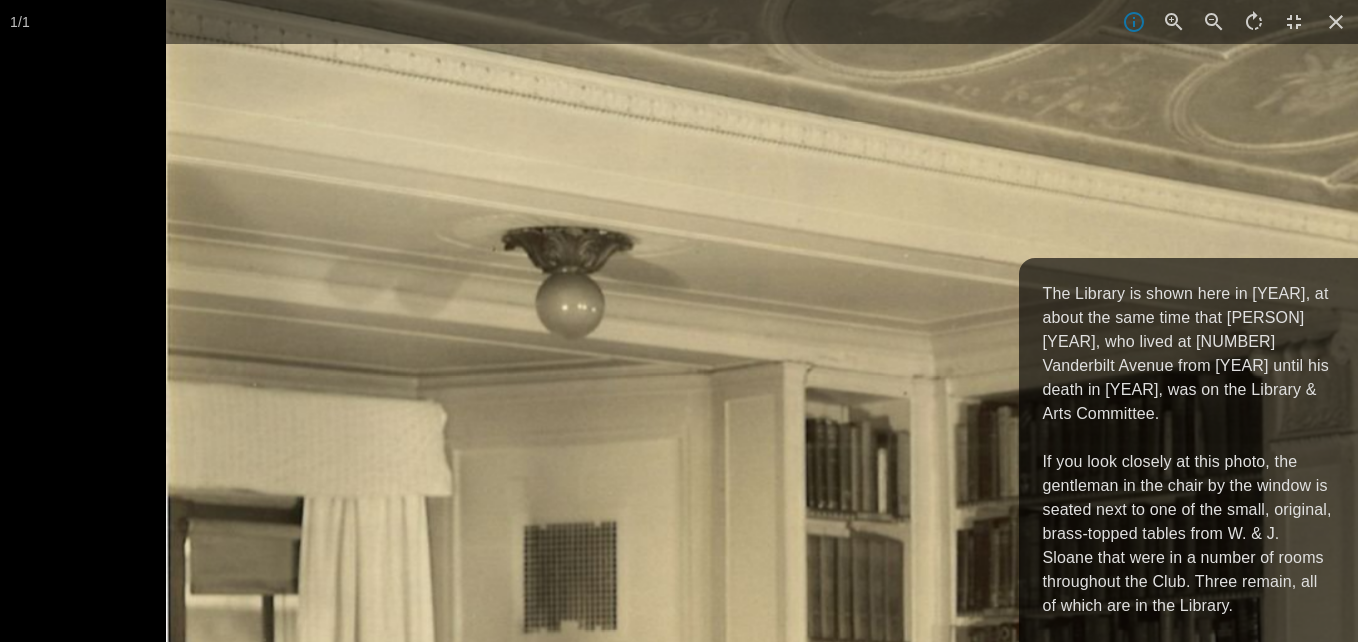 drag, startPoint x: 653, startPoint y: 94, endPoint x: 630, endPoint y: 301, distance: 208.27386 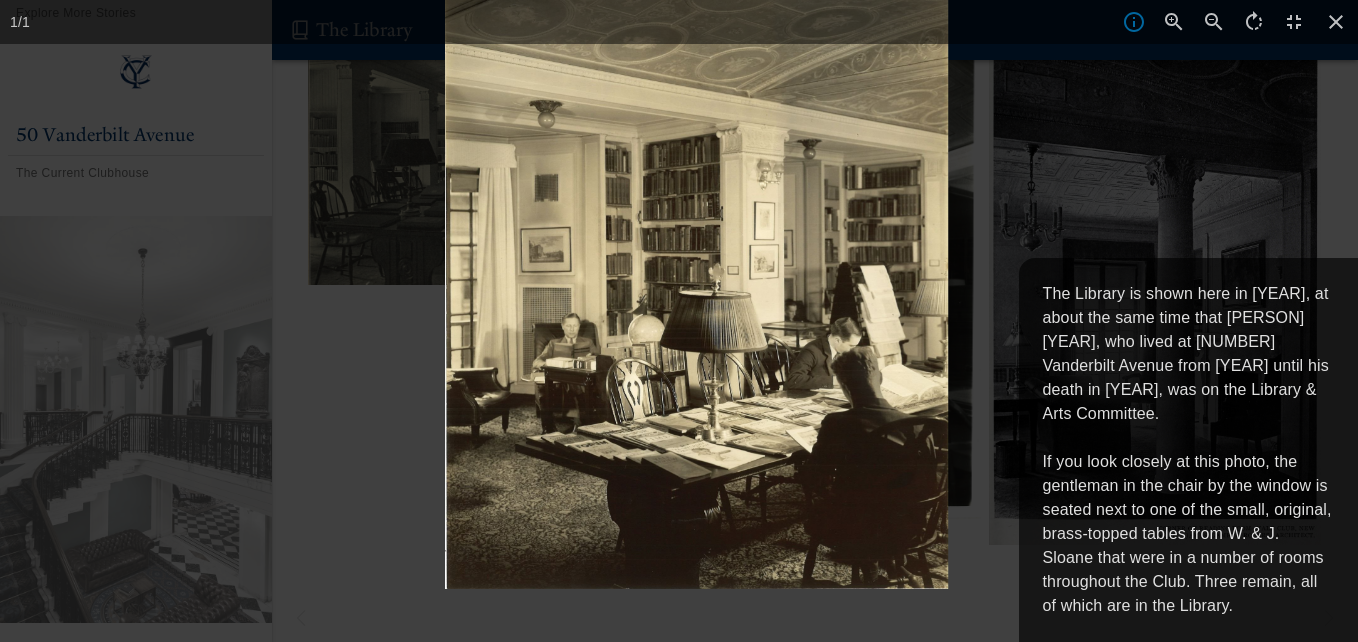 drag, startPoint x: 542, startPoint y: 445, endPoint x: 562, endPoint y: 360, distance: 87.32124 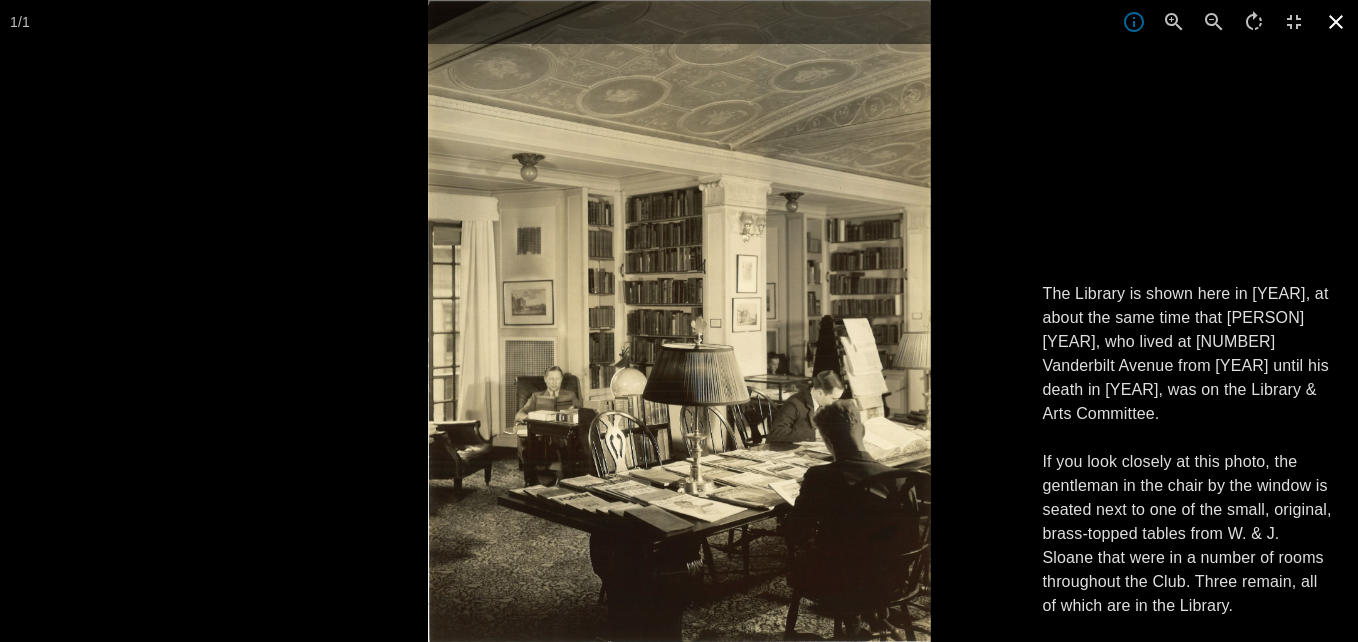 click 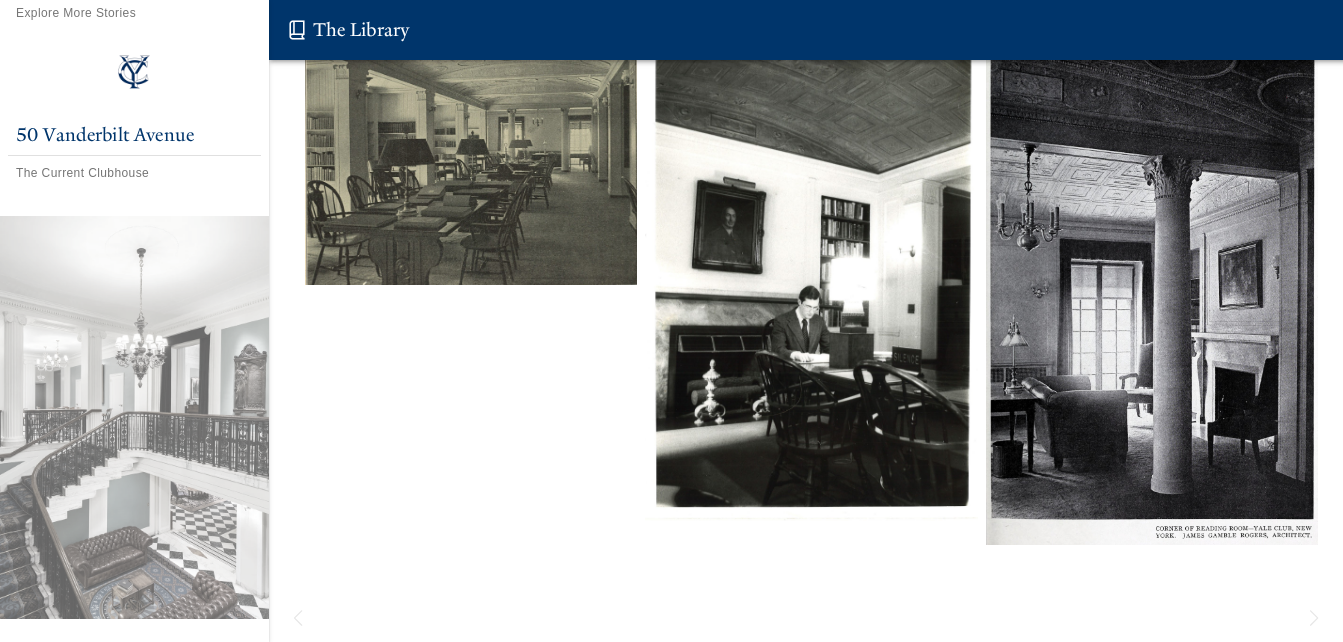 click at bounding box center [1152, 292] 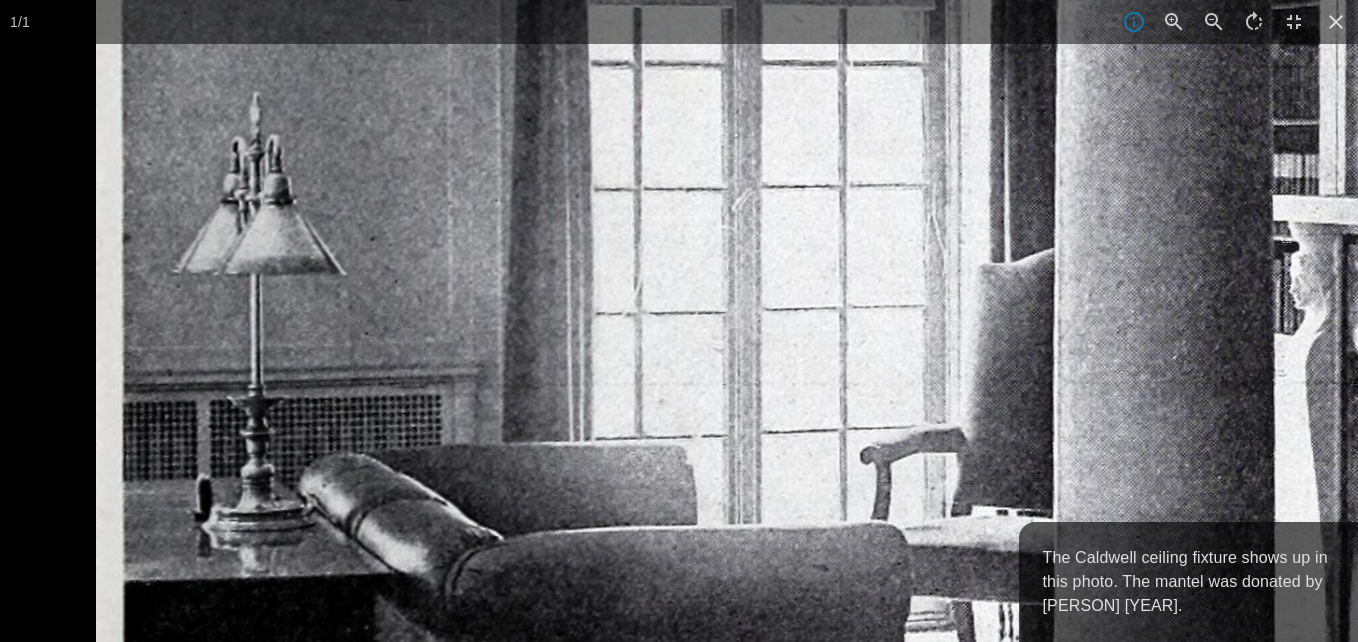 drag, startPoint x: 299, startPoint y: 440, endPoint x: 441, endPoint y: 361, distance: 162.49615 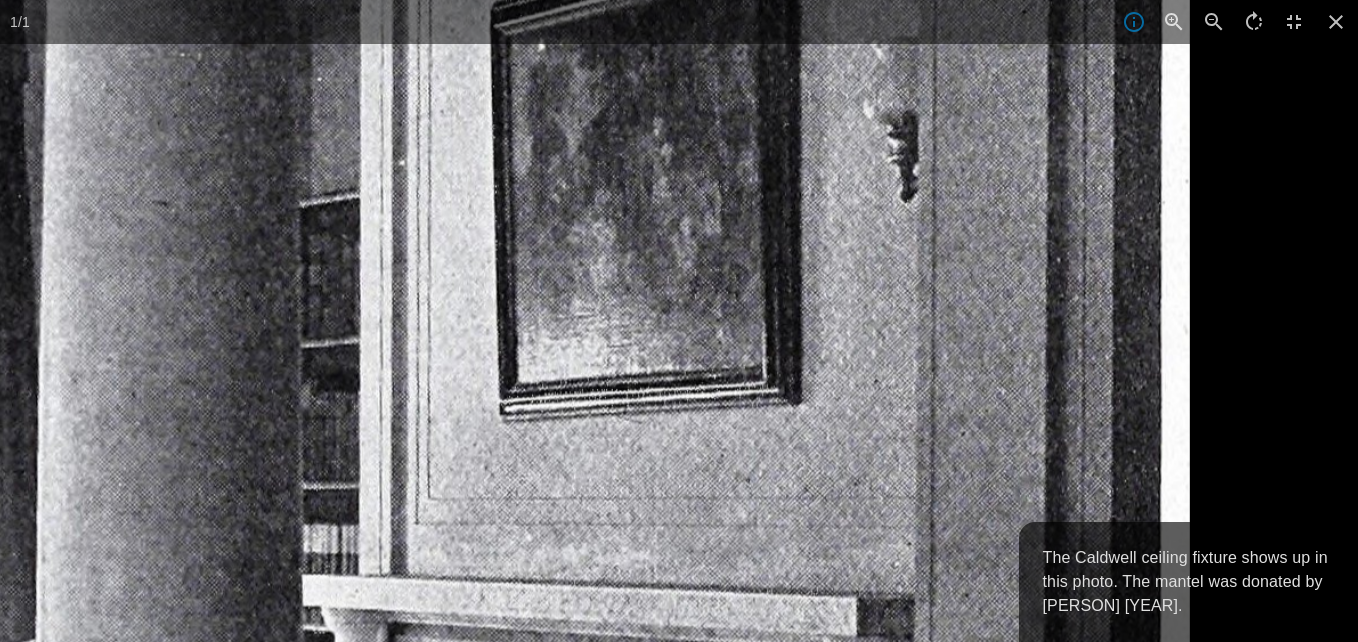 drag, startPoint x: 815, startPoint y: 216, endPoint x: 665, endPoint y: 482, distance: 305.37845 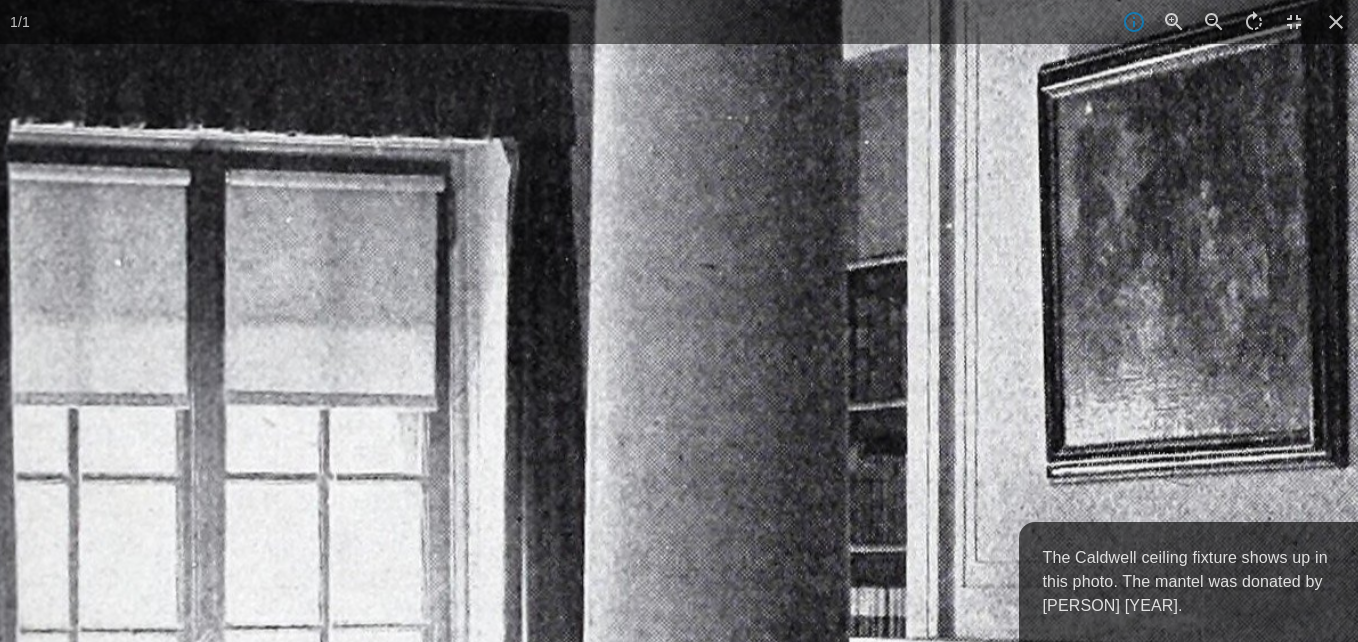 drag, startPoint x: 748, startPoint y: 214, endPoint x: 1182, endPoint y: 235, distance: 434.50778 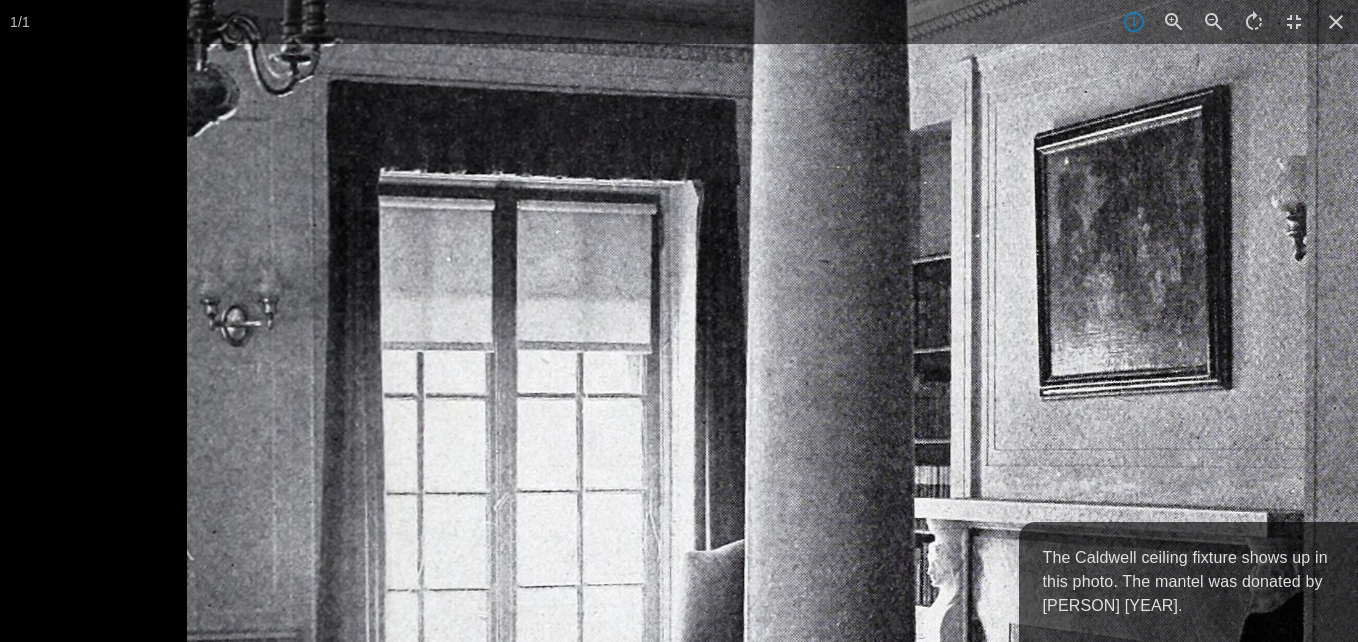 drag, startPoint x: 341, startPoint y: 342, endPoint x: 709, endPoint y: 302, distance: 370.16754 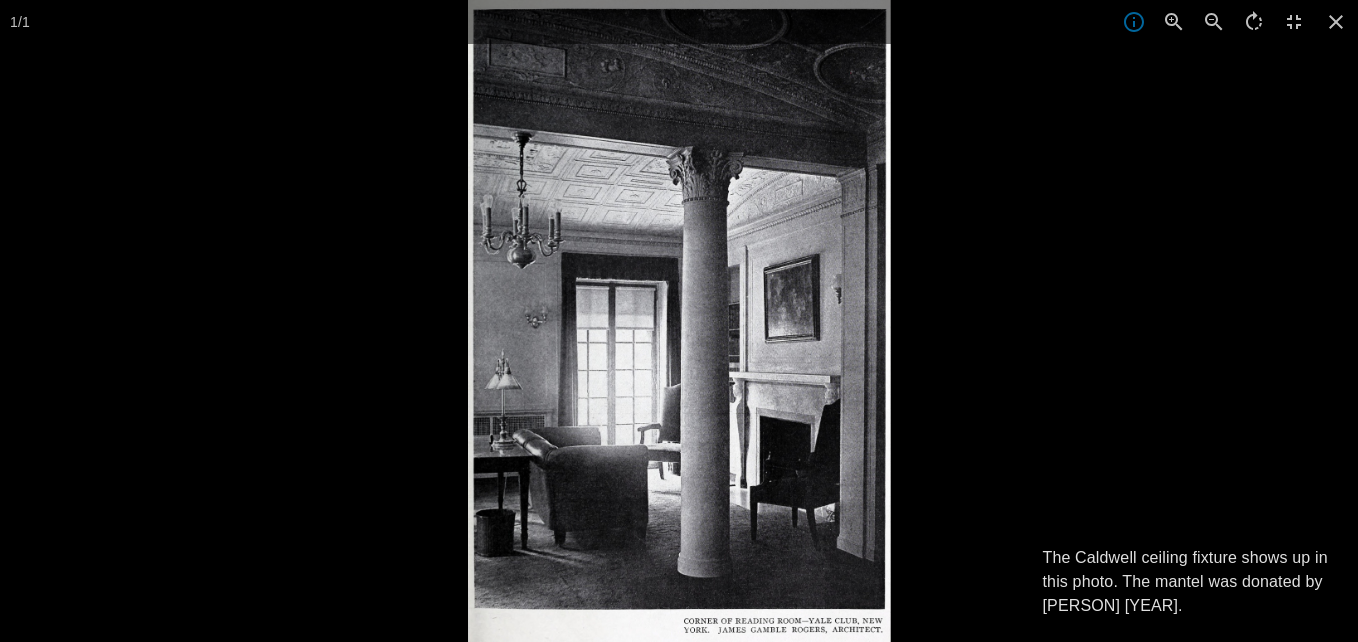 click at bounding box center (679, 321) 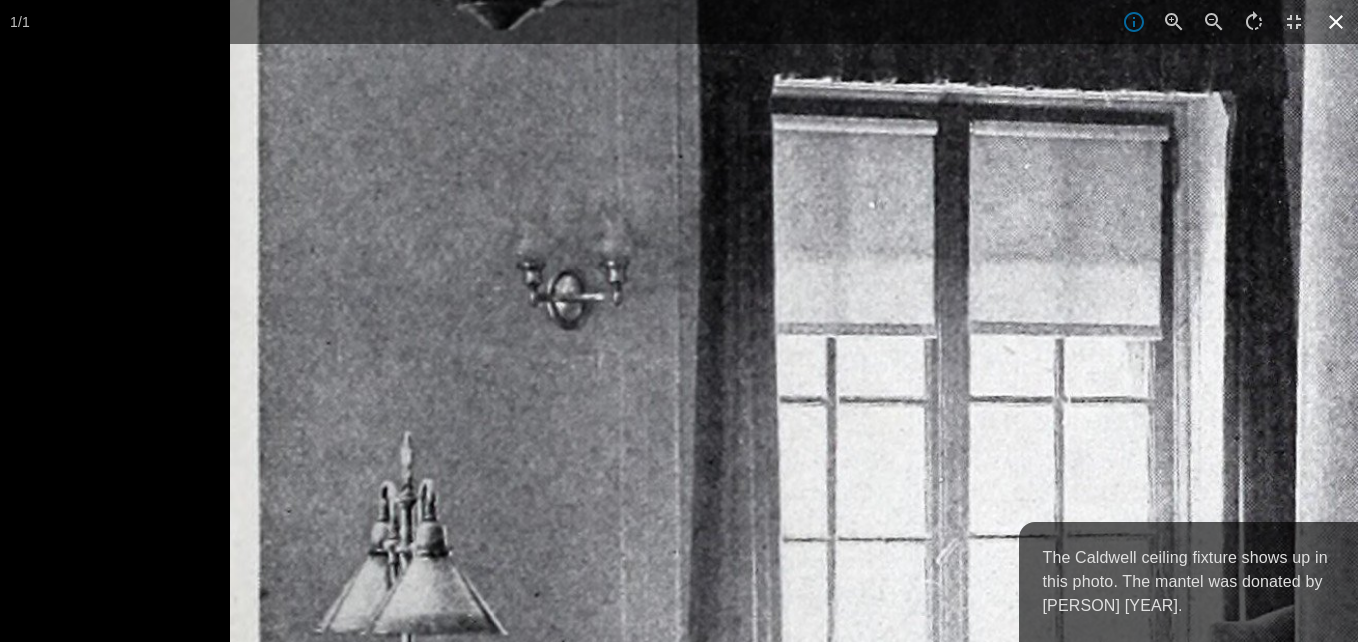 click 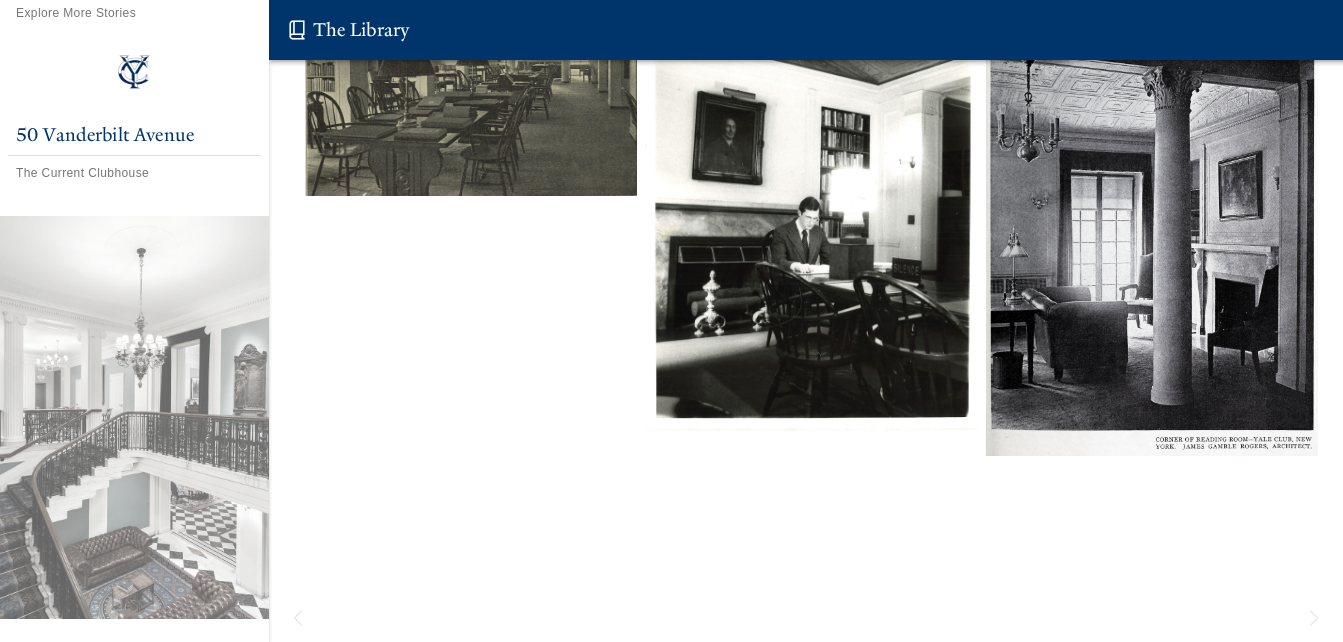 scroll, scrollTop: 380, scrollLeft: 0, axis: vertical 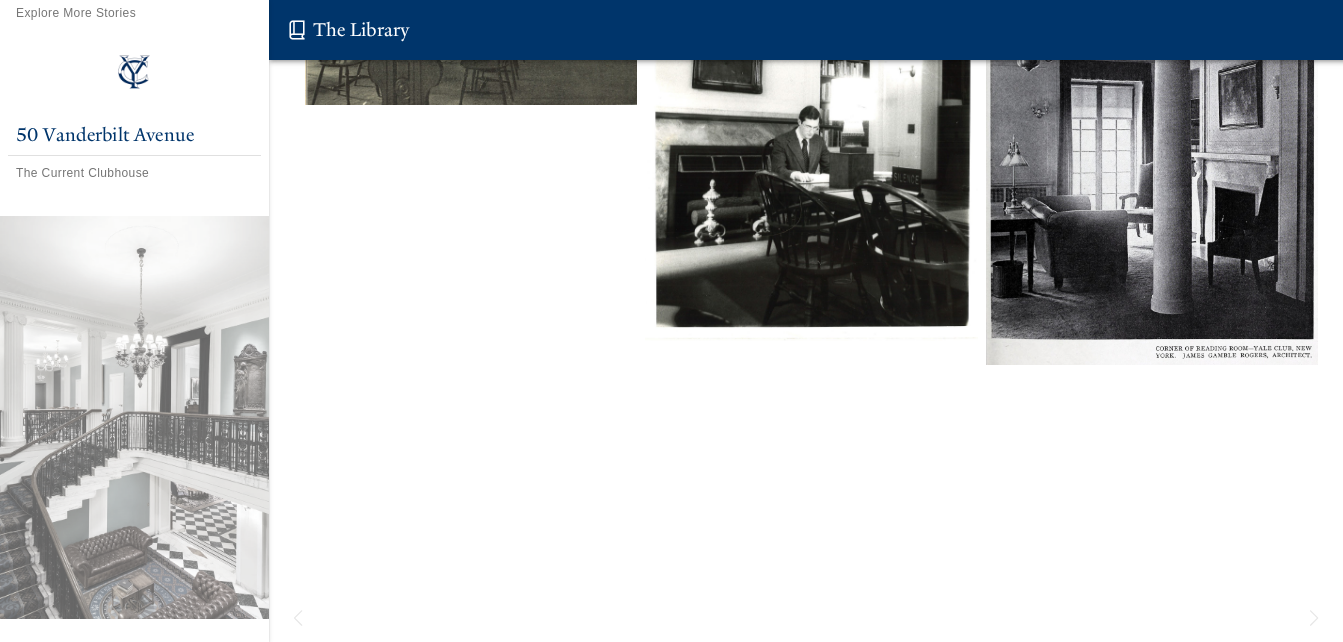click at bounding box center (811, 100) 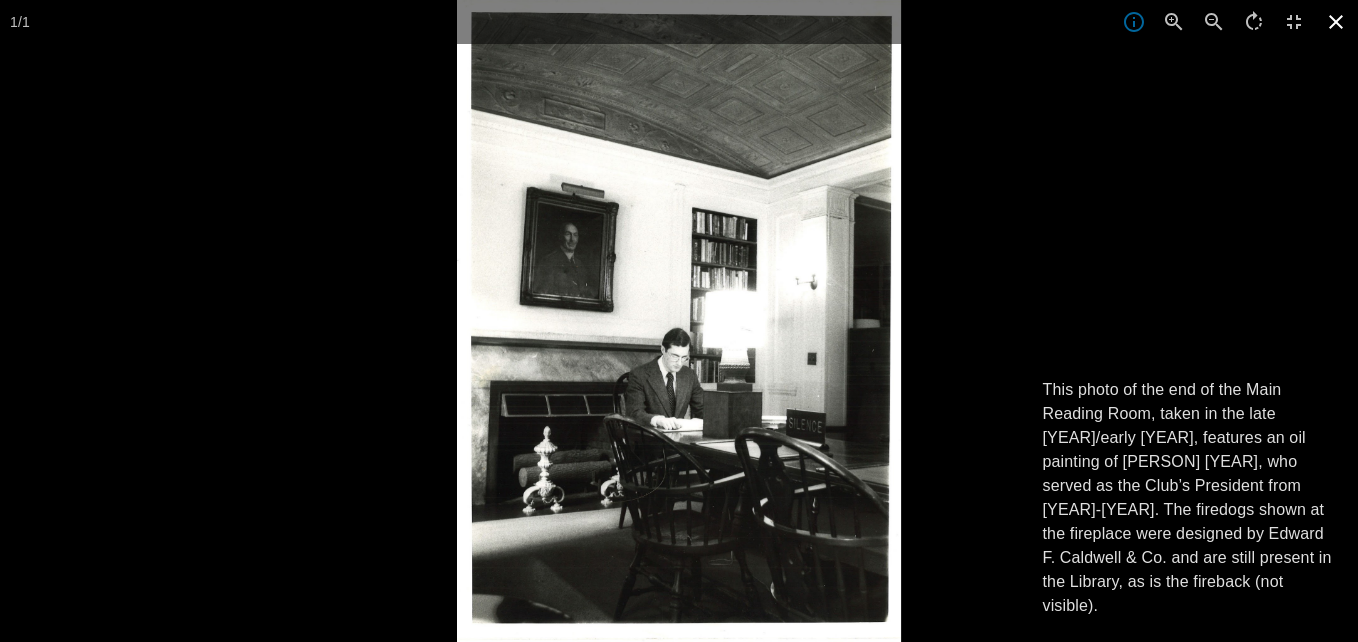 click 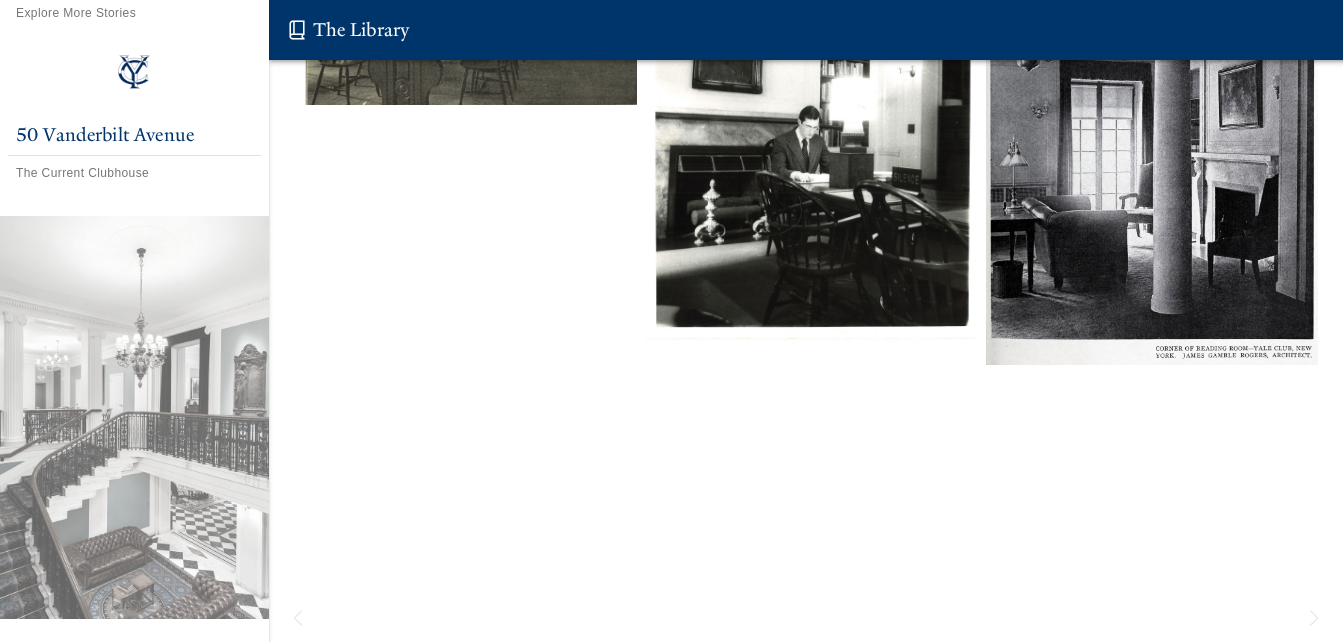 click at bounding box center (1492, 72) 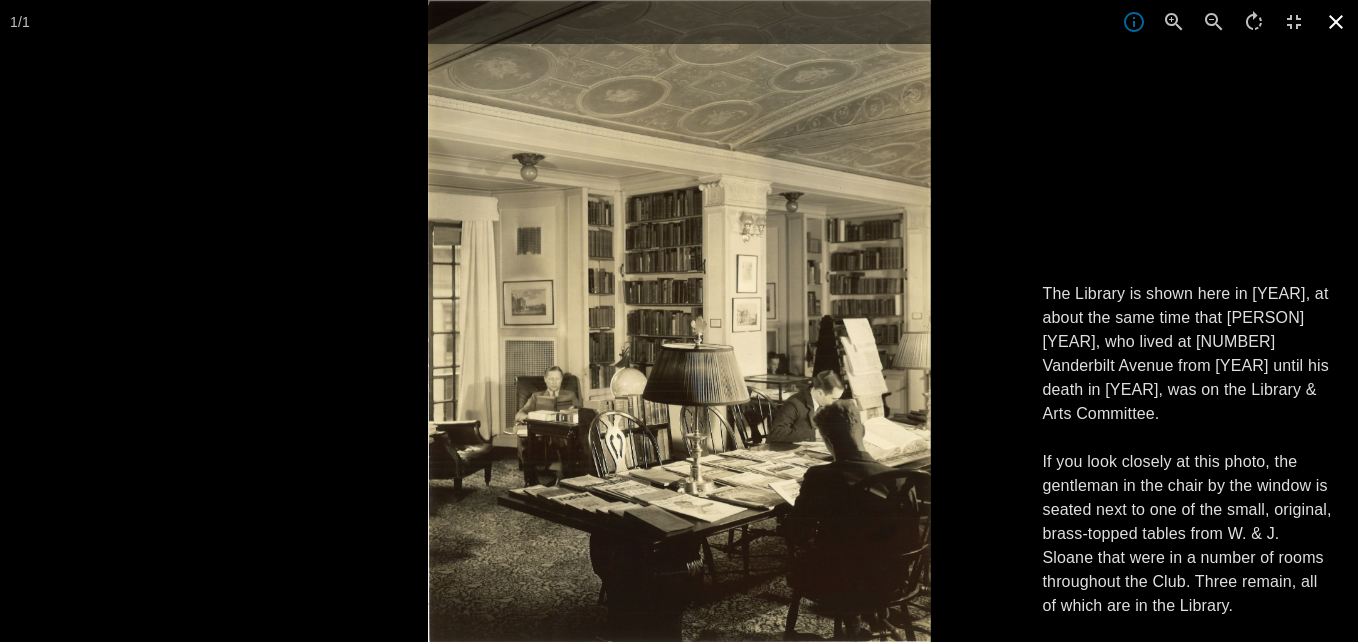 click 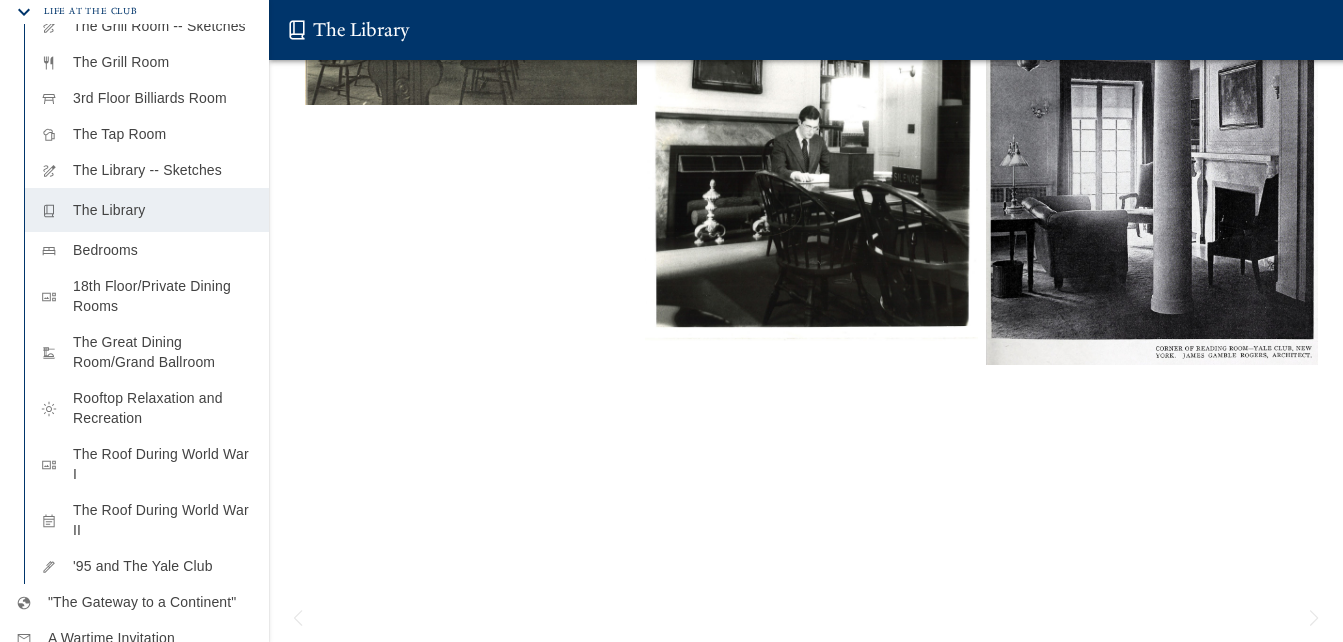 scroll, scrollTop: 1249, scrollLeft: 0, axis: vertical 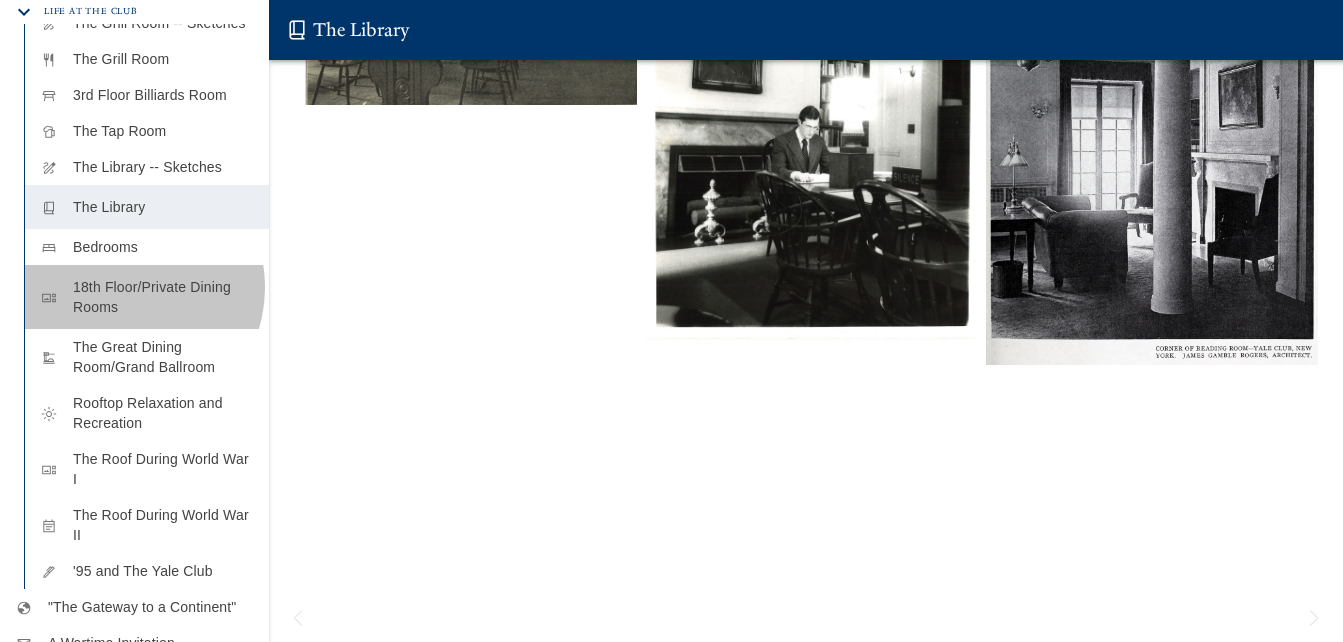 drag, startPoint x: 121, startPoint y: 309, endPoint x: 181, endPoint y: 300, distance: 60.671246 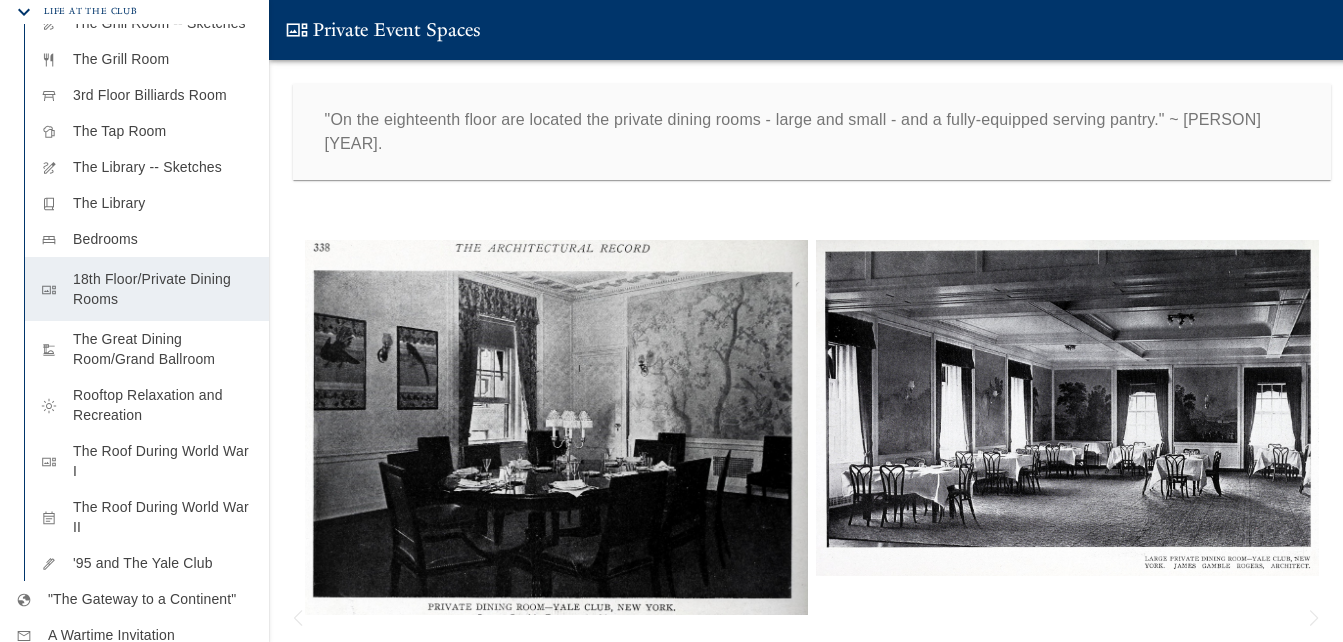 click at bounding box center (556, 427) 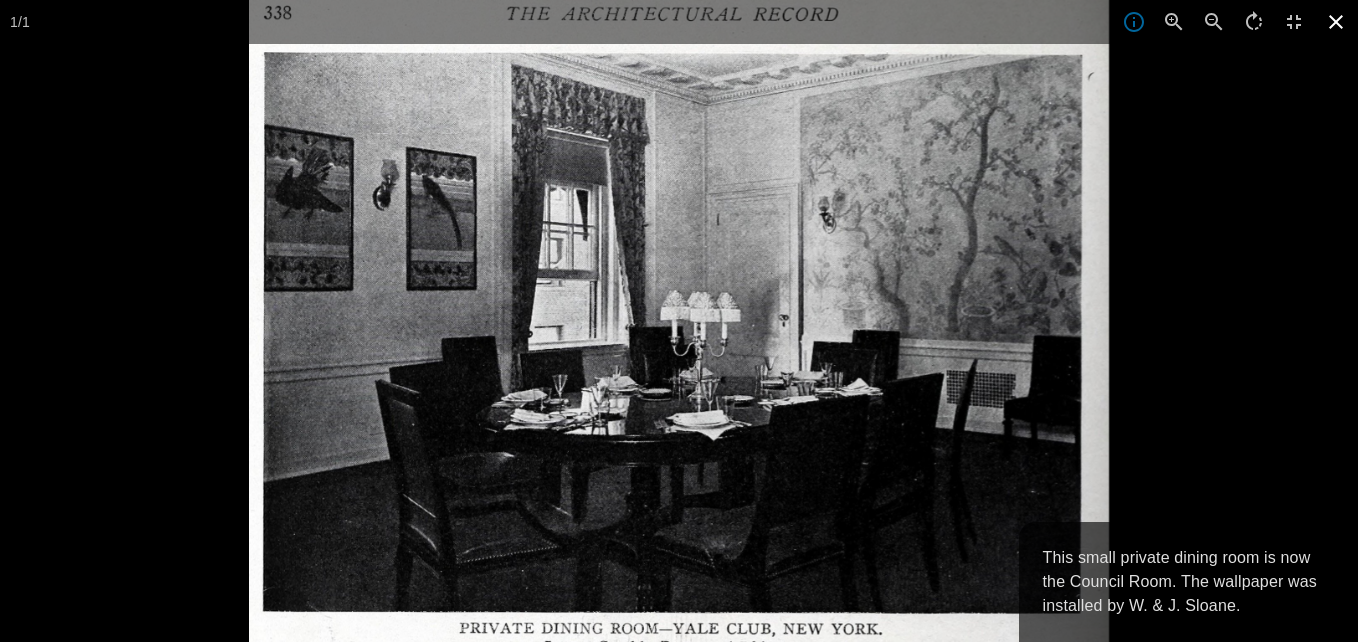 click 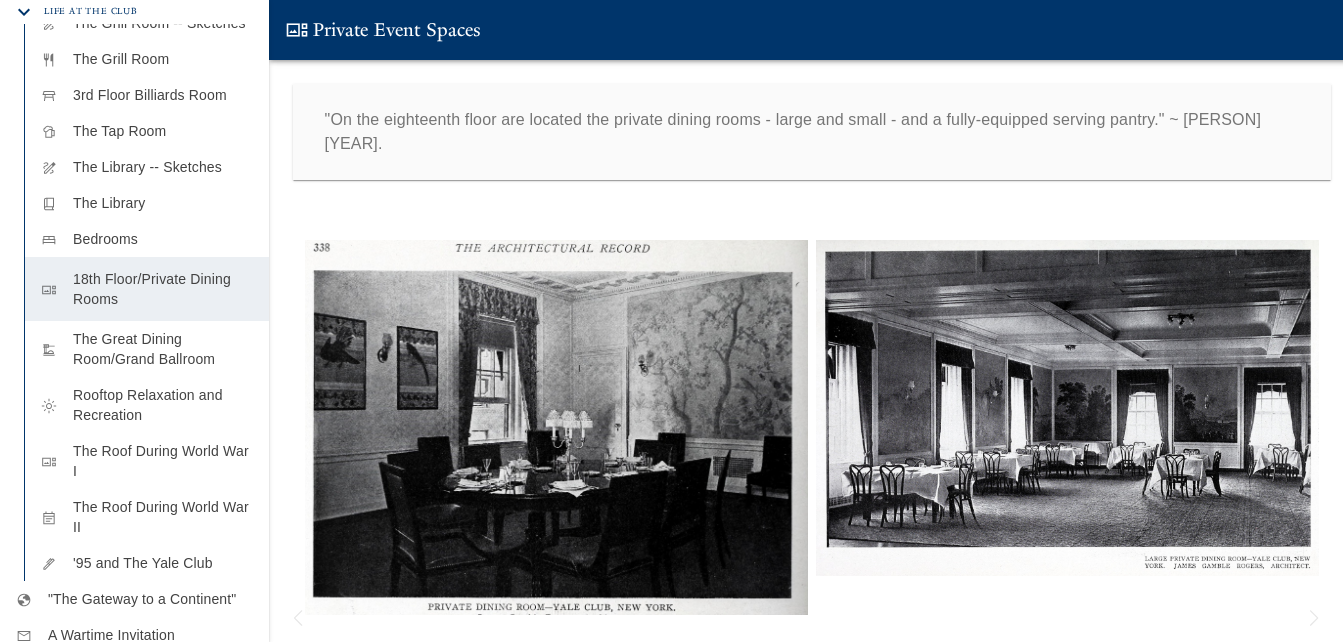click at bounding box center (1067, 408) 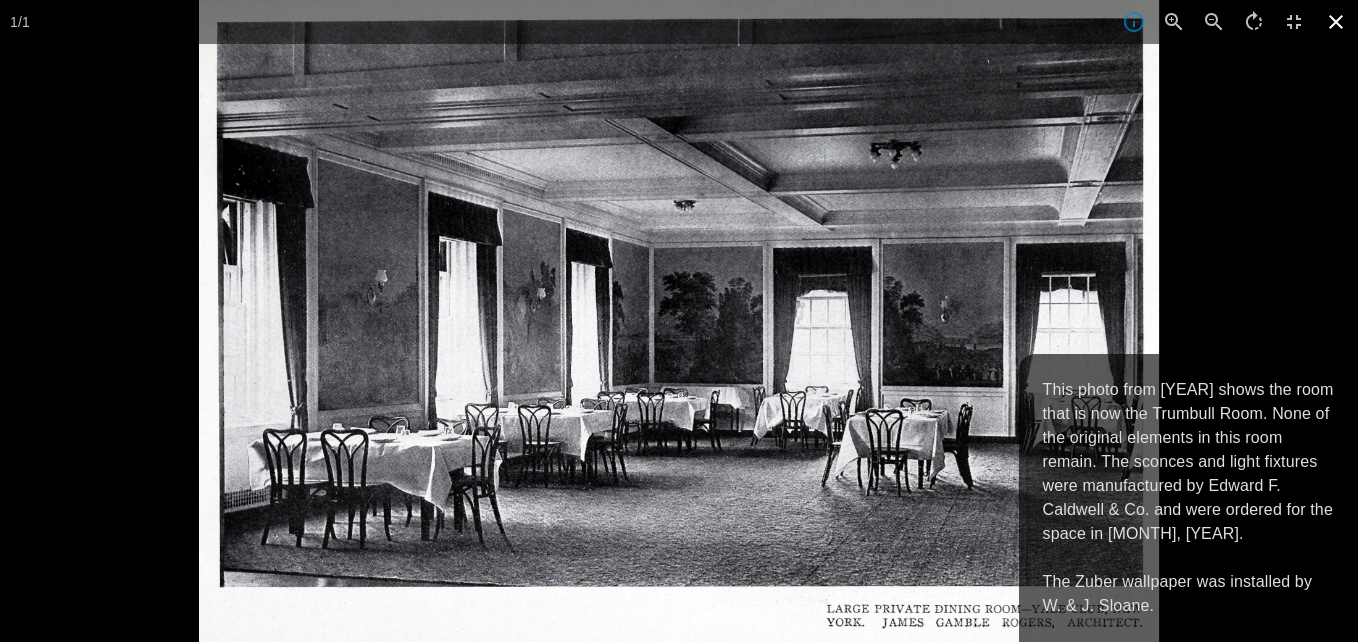 click 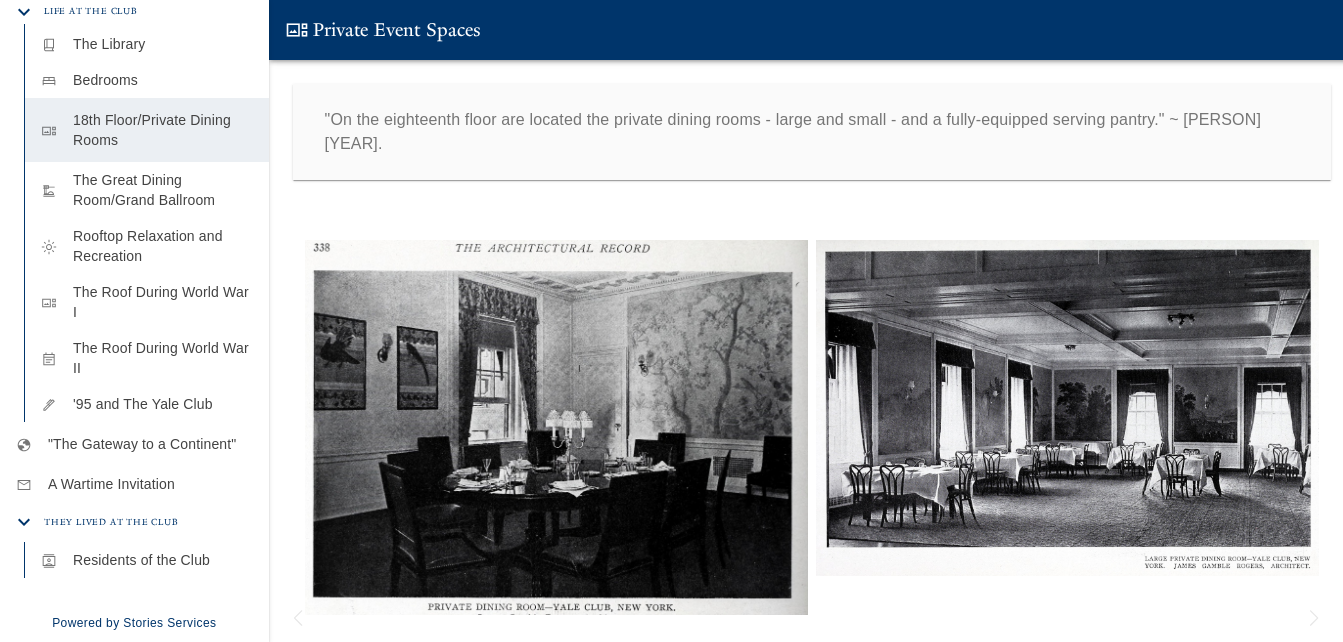 scroll, scrollTop: 1428, scrollLeft: 0, axis: vertical 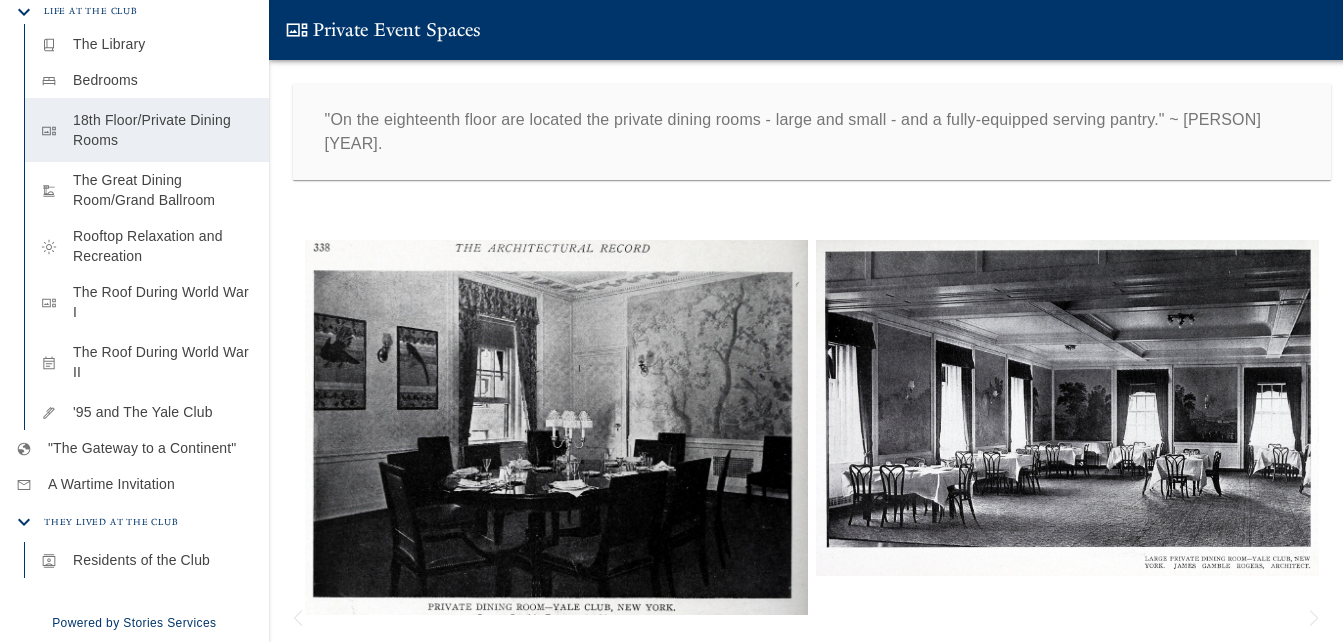 click on "The Roof During World War II" at bounding box center [163, 362] 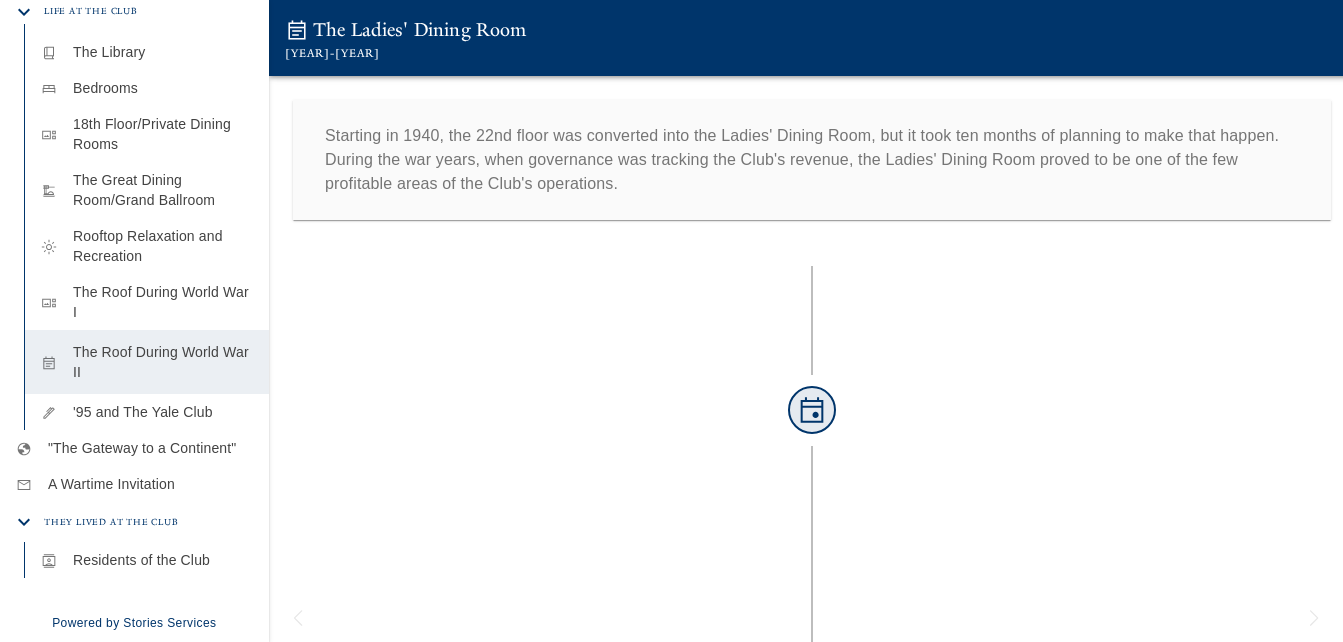scroll, scrollTop: 1422, scrollLeft: 0, axis: vertical 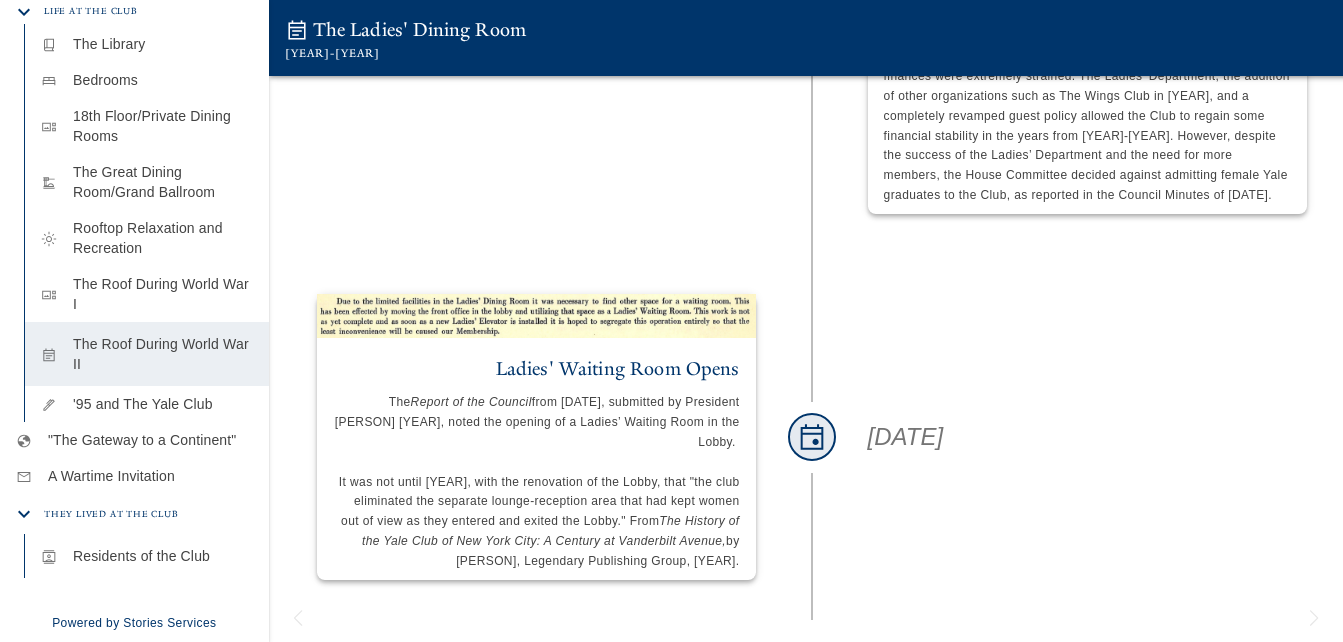 click on "Residents of the Club" at bounding box center (163, 556) 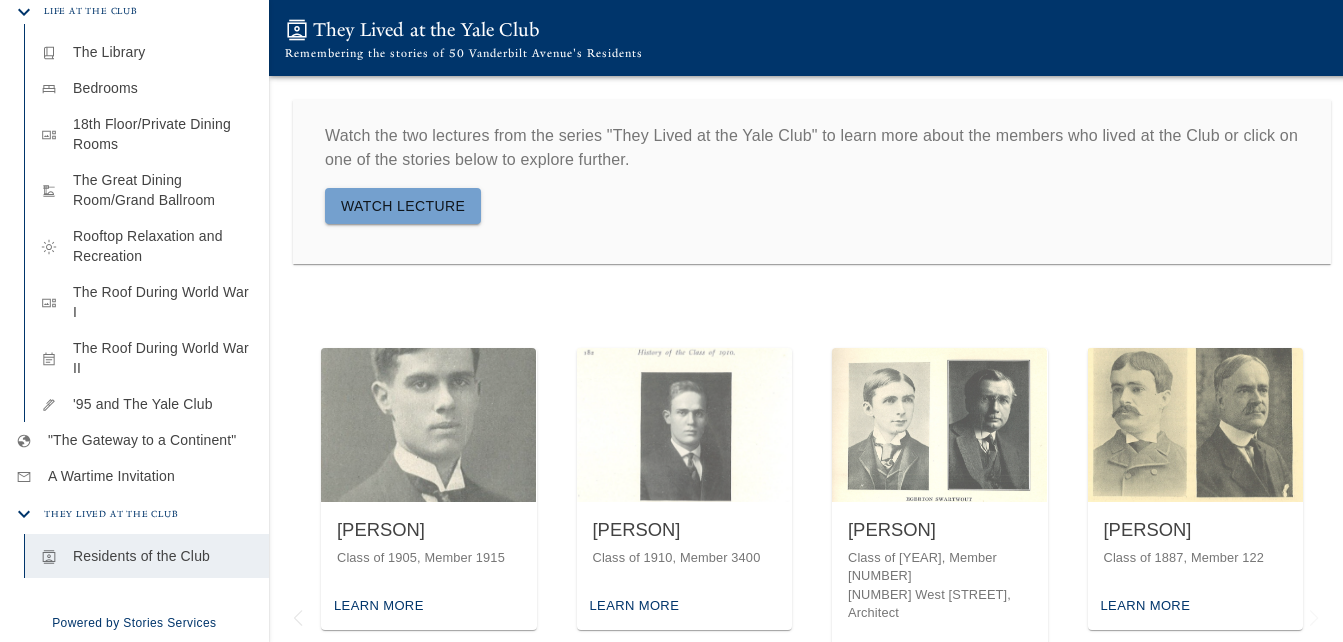 scroll, scrollTop: 1422, scrollLeft: 0, axis: vertical 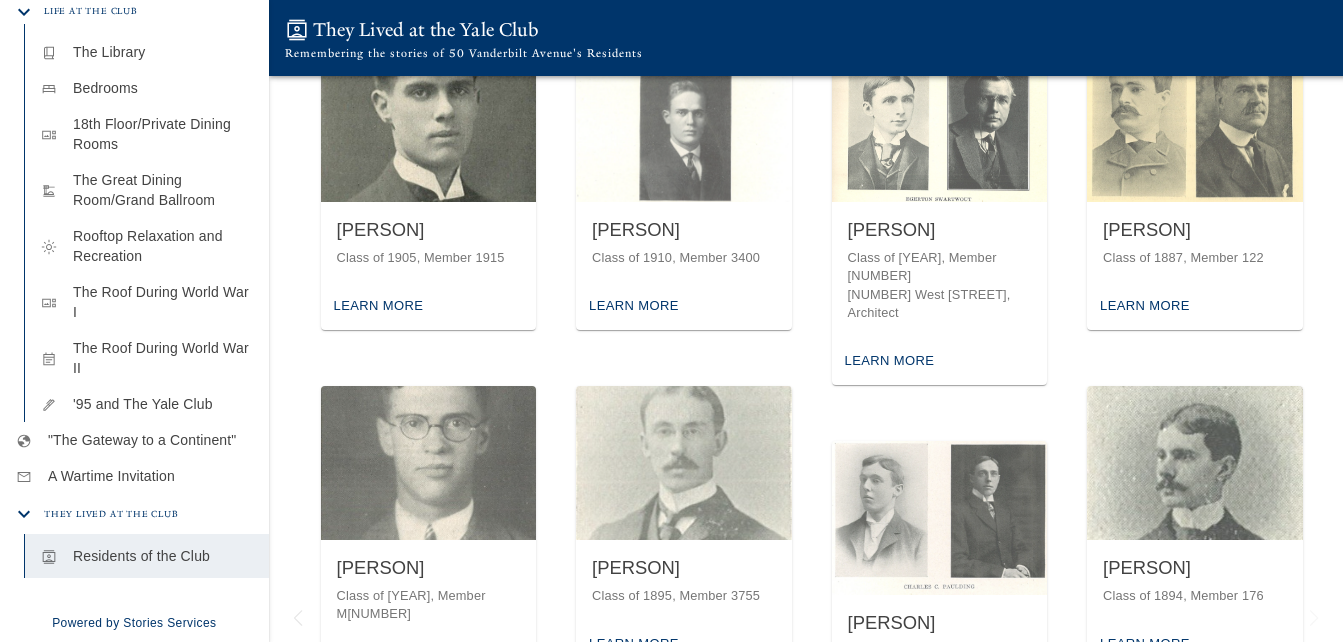 click on "[PERSON] Class of [YEAR], Member [YEAR]" at bounding box center [429, 242] 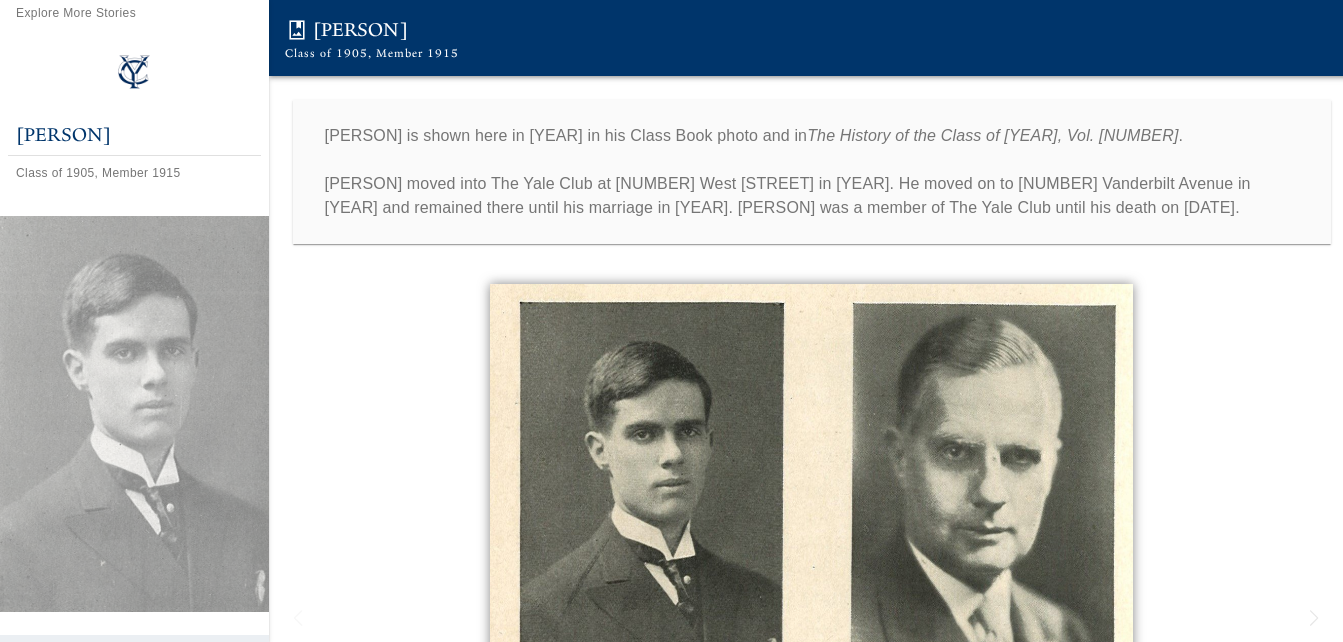 scroll, scrollTop: 79, scrollLeft: 0, axis: vertical 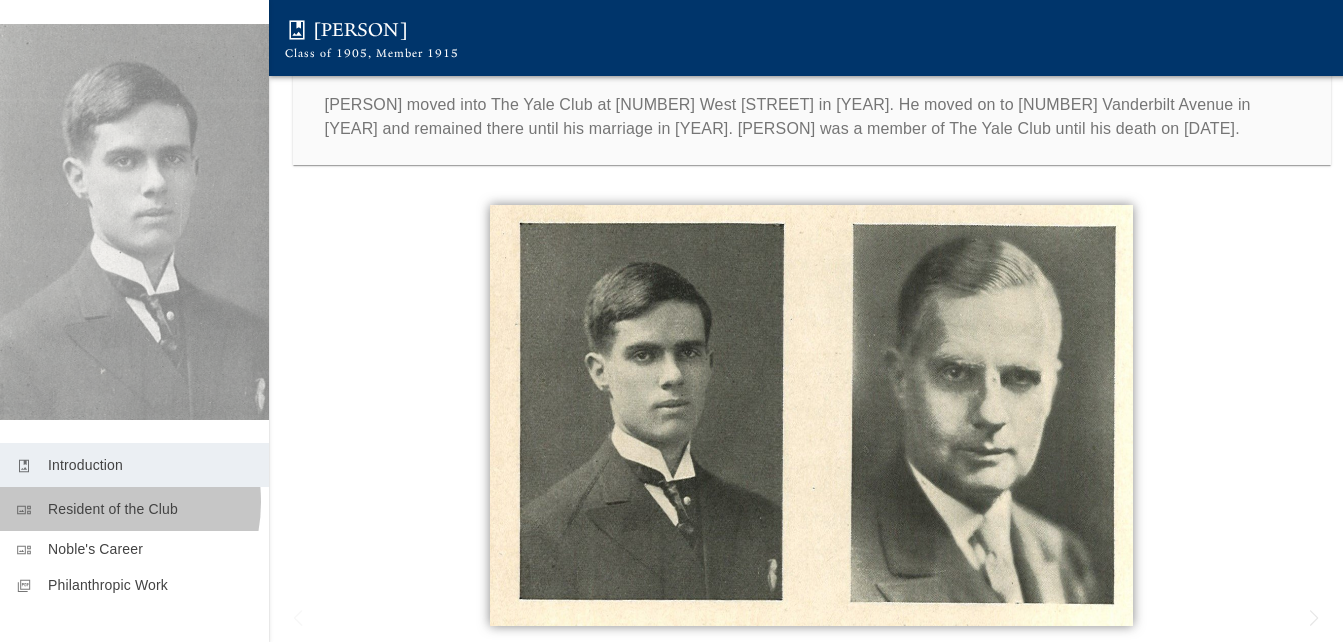 click on "Resident of the Club" at bounding box center (150, 509) 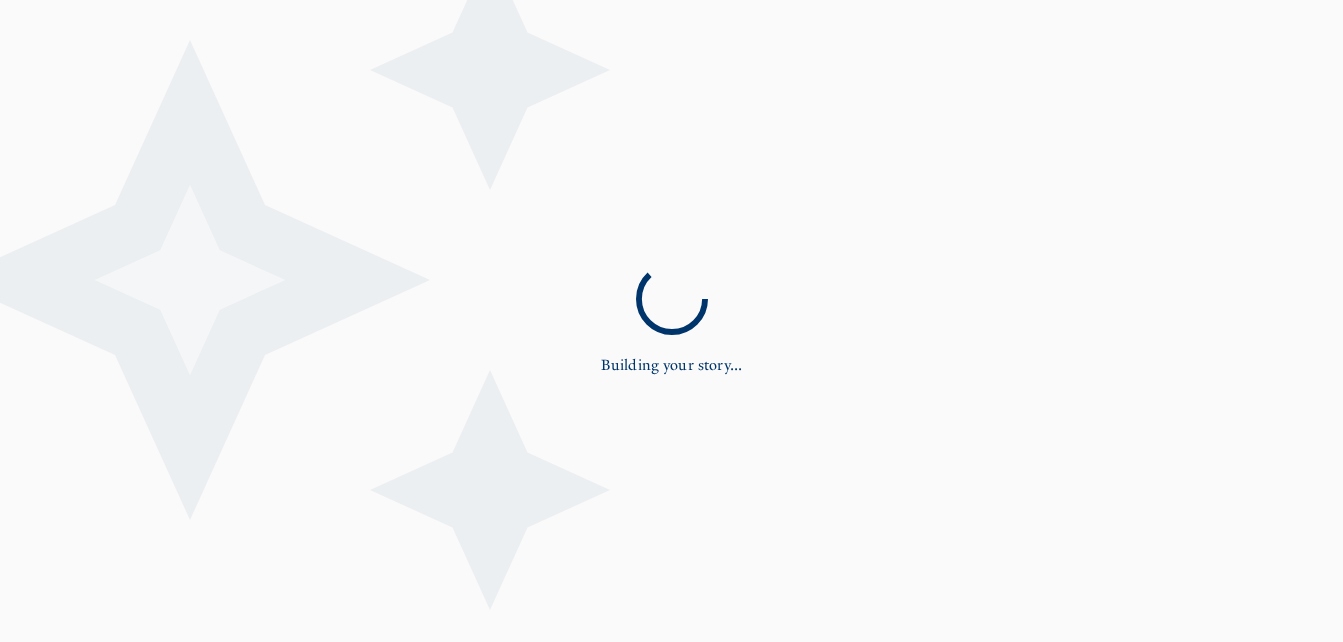 scroll, scrollTop: 0, scrollLeft: 0, axis: both 